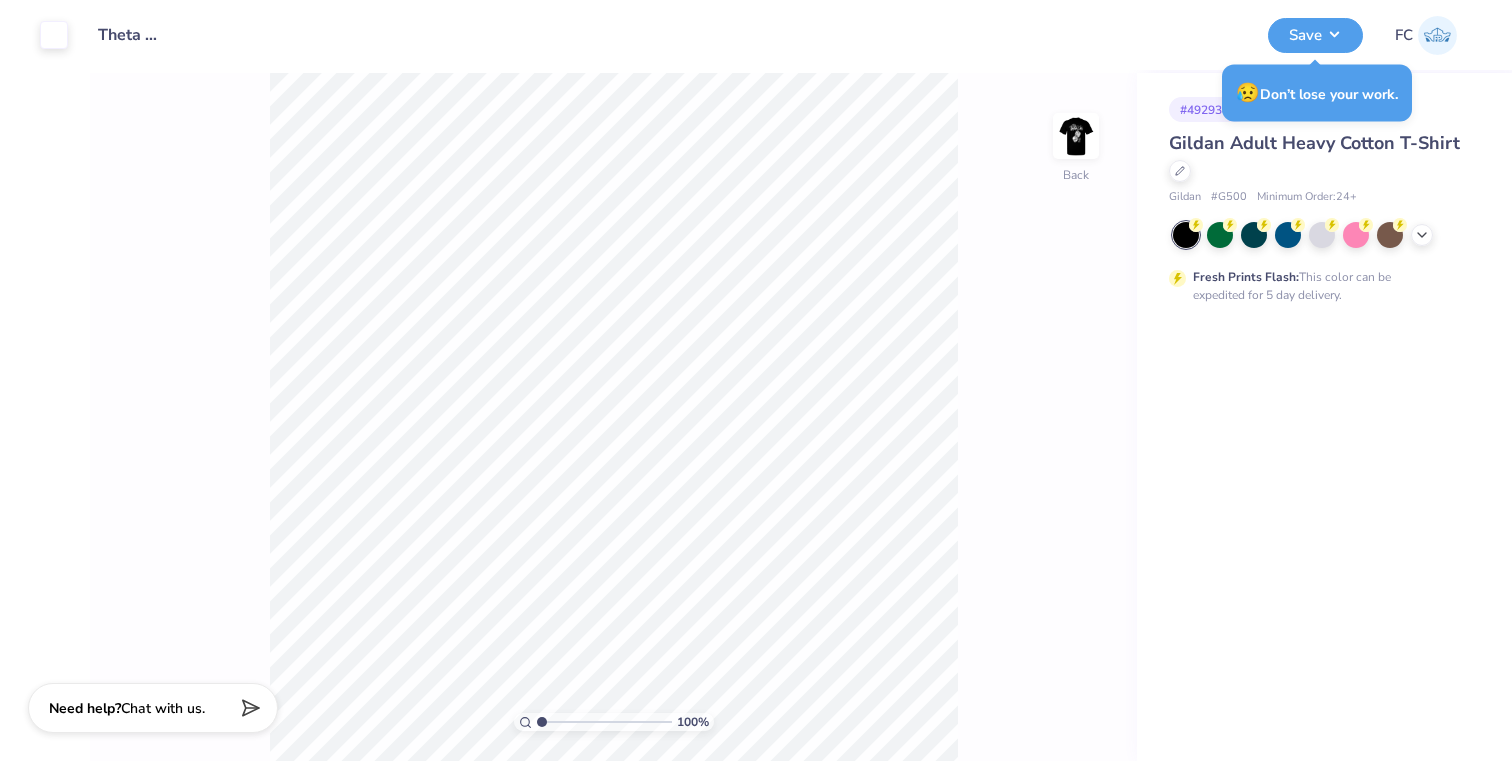scroll, scrollTop: 0, scrollLeft: 0, axis: both 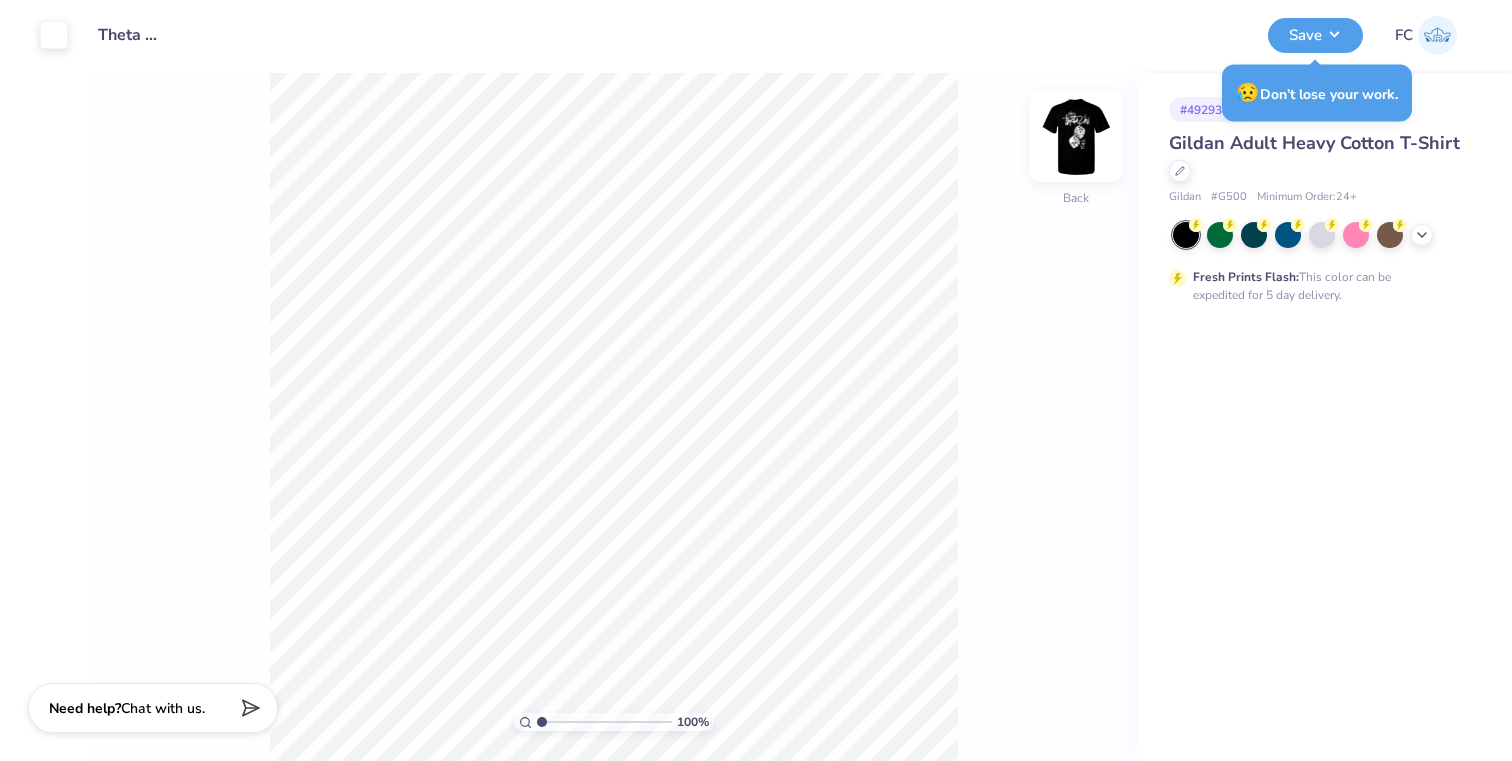 click at bounding box center [1076, 136] 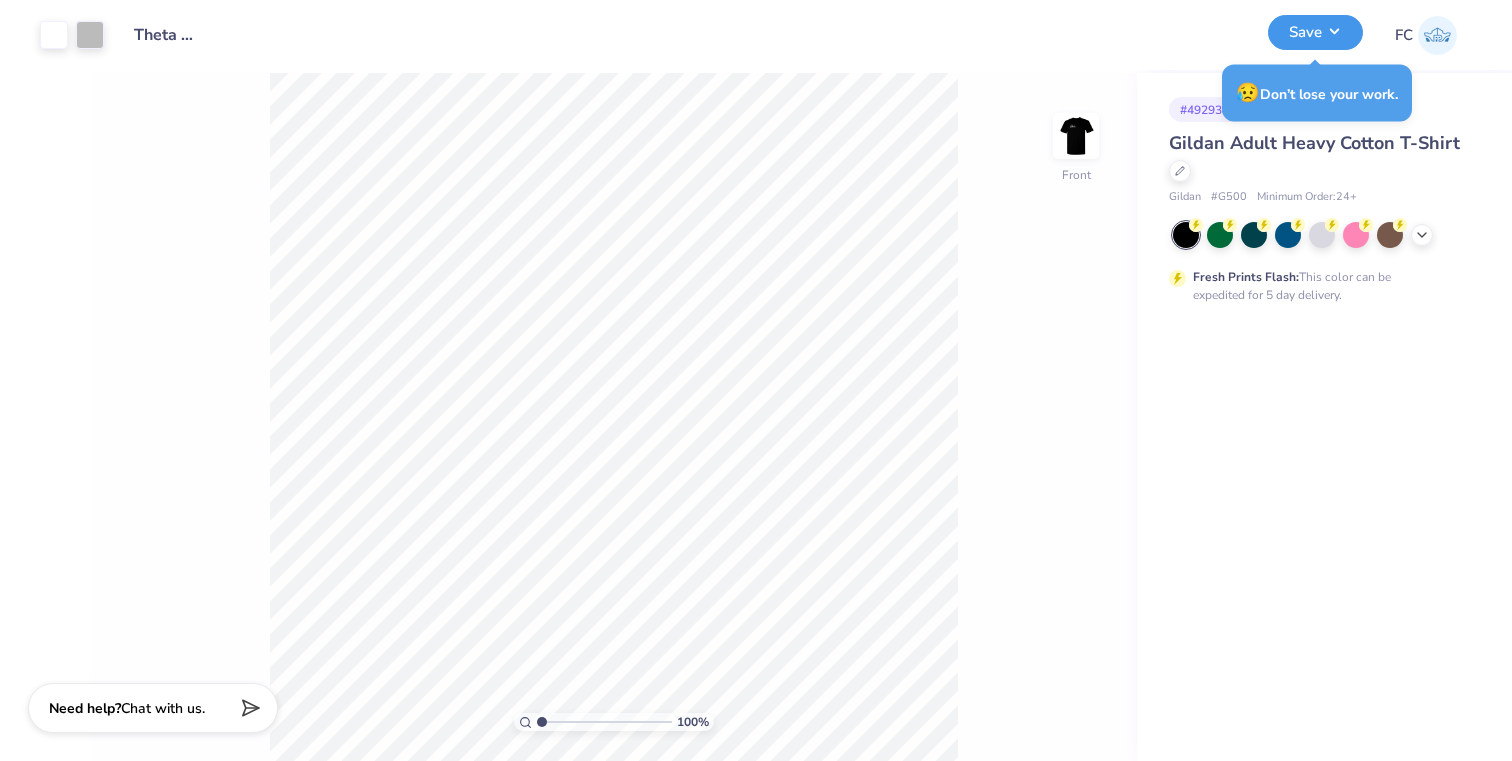 click on "Save" at bounding box center (1315, 32) 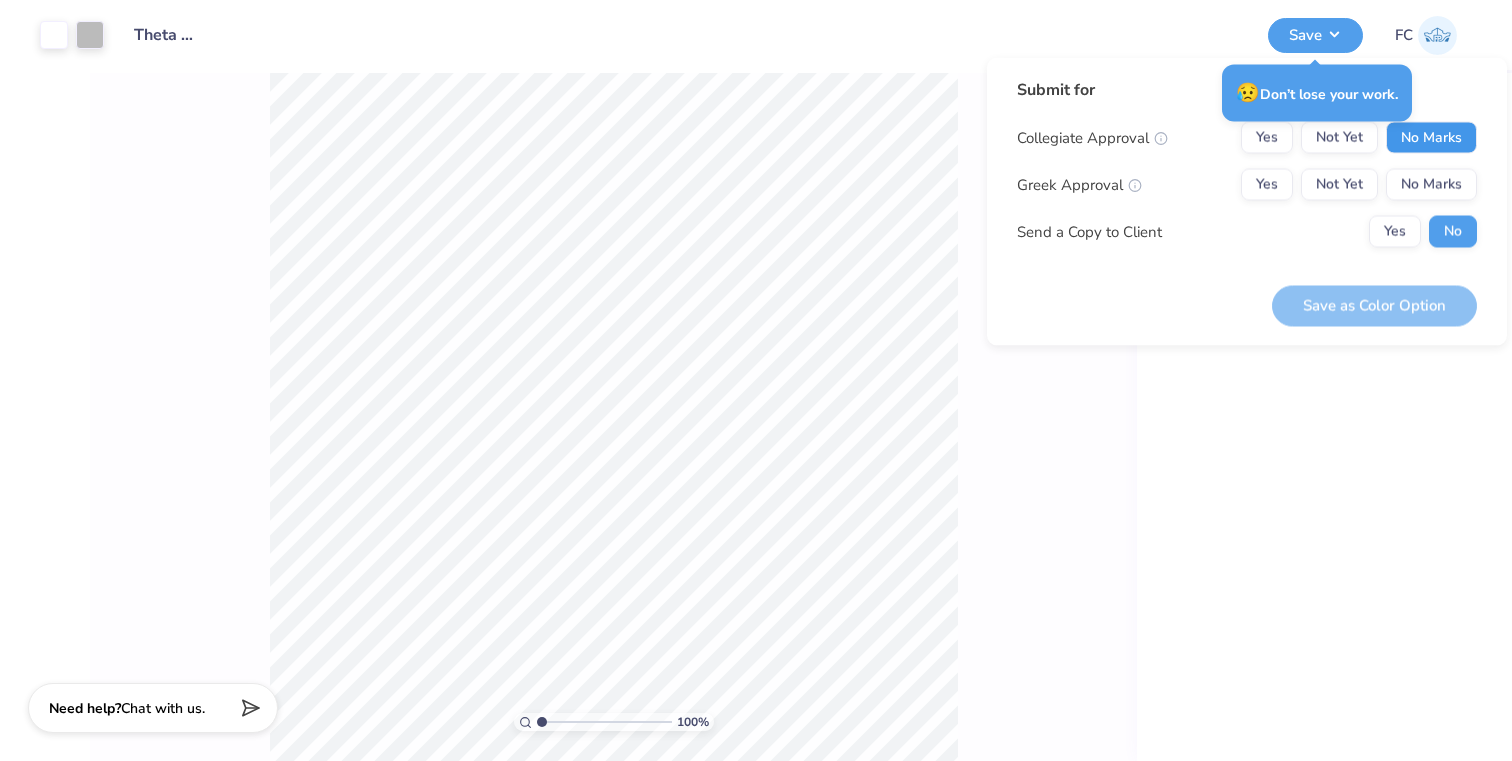 click on "No Marks" at bounding box center [1431, 138] 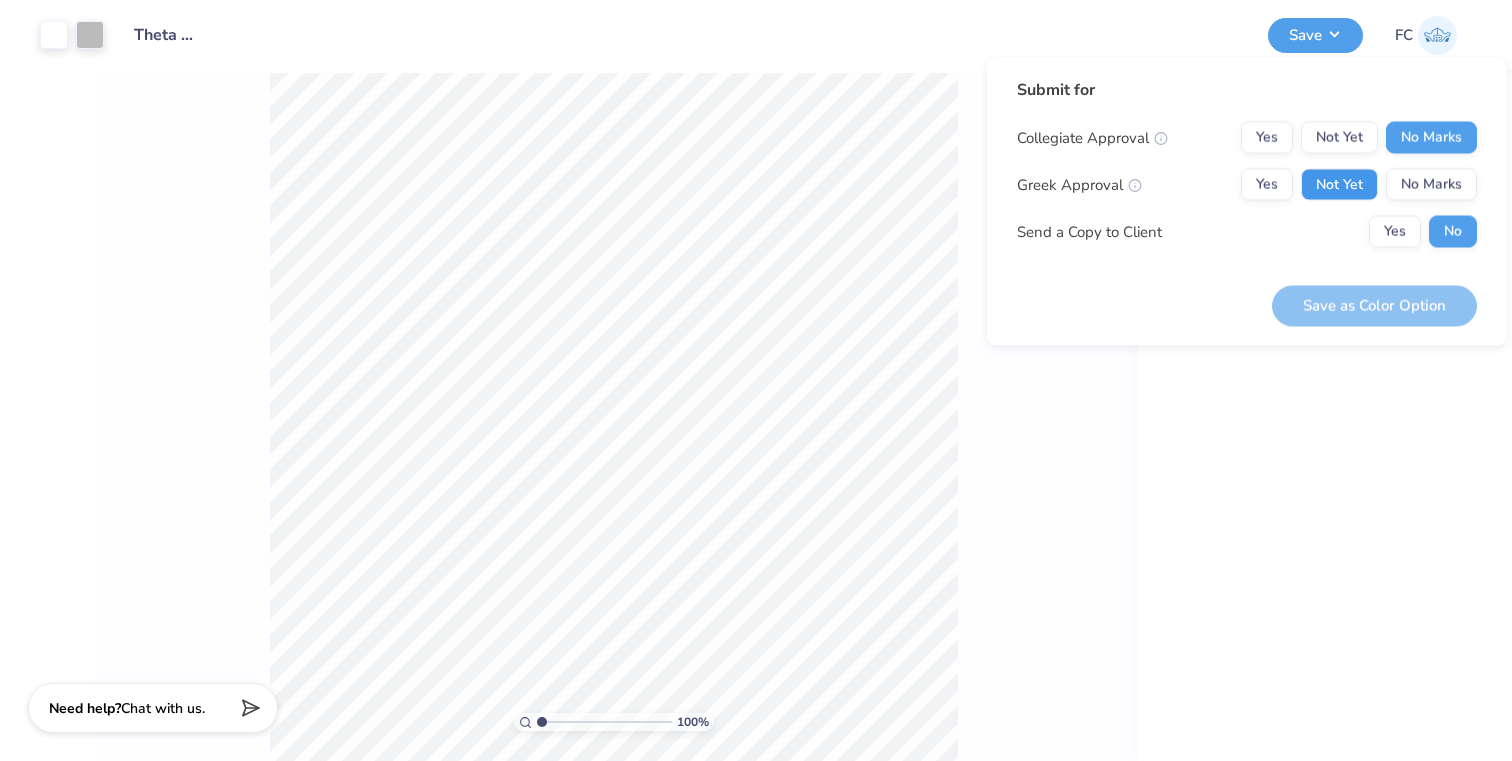 click on "Not Yet" at bounding box center [1339, 185] 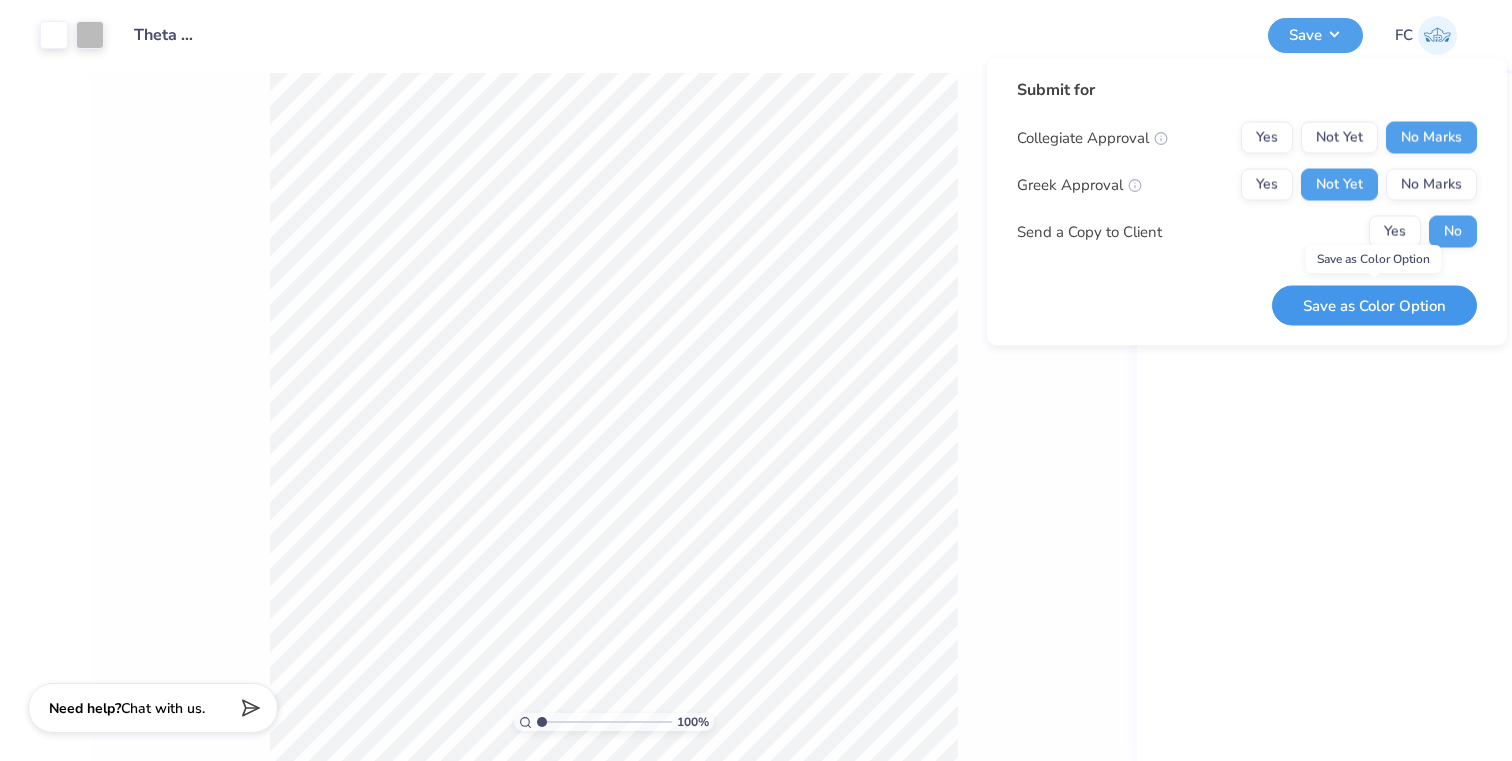 click on "Save as Color Option" at bounding box center [1374, 305] 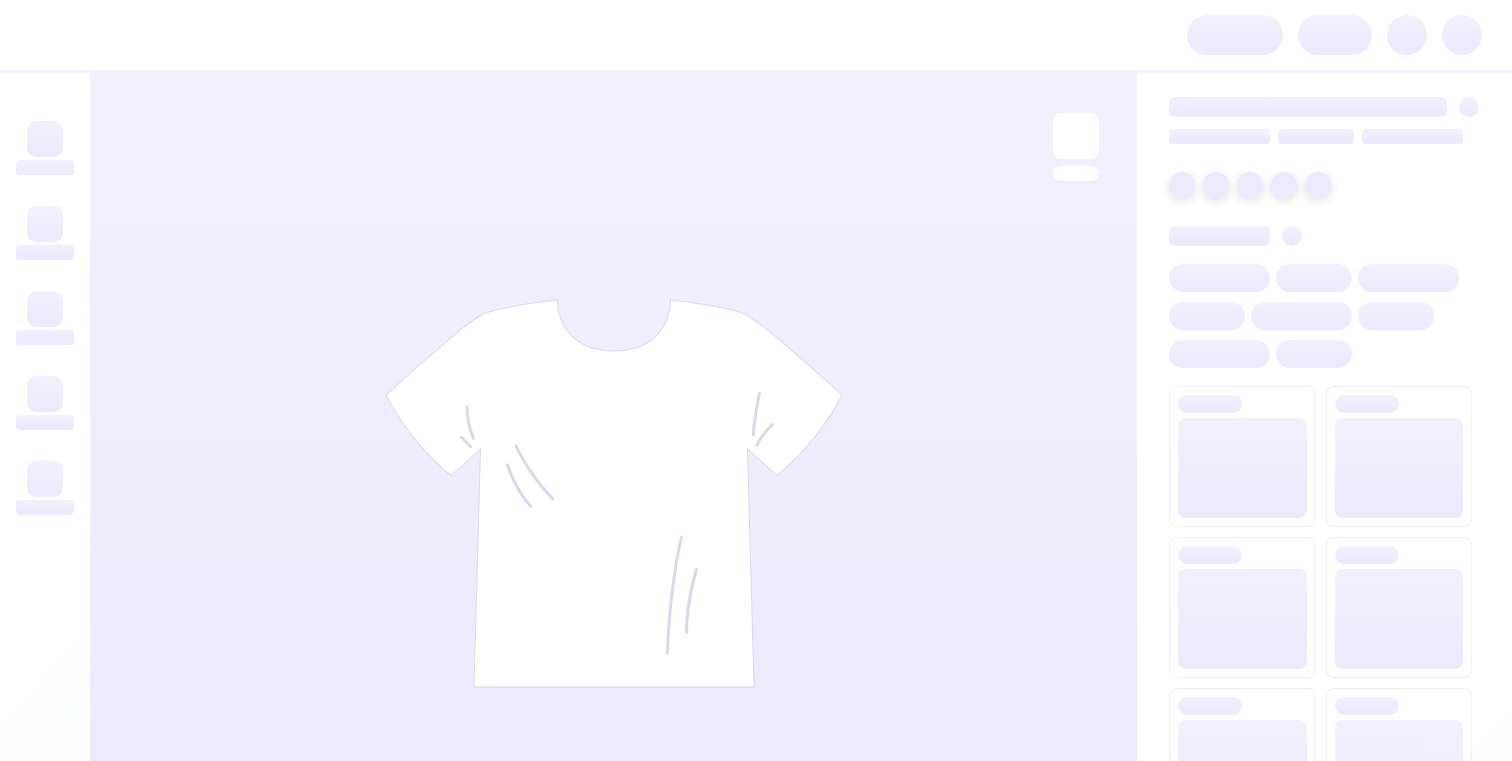 scroll, scrollTop: 0, scrollLeft: 0, axis: both 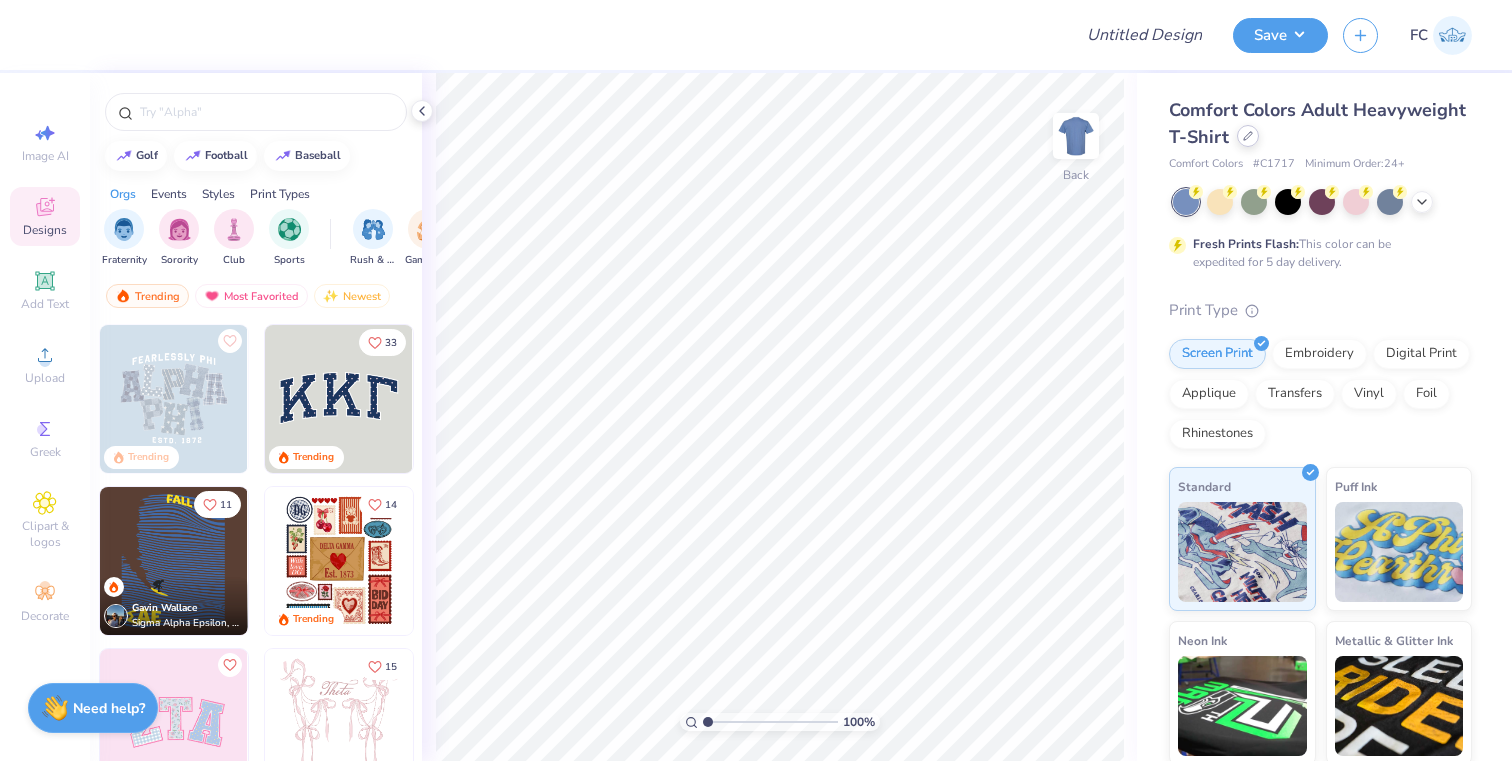 click 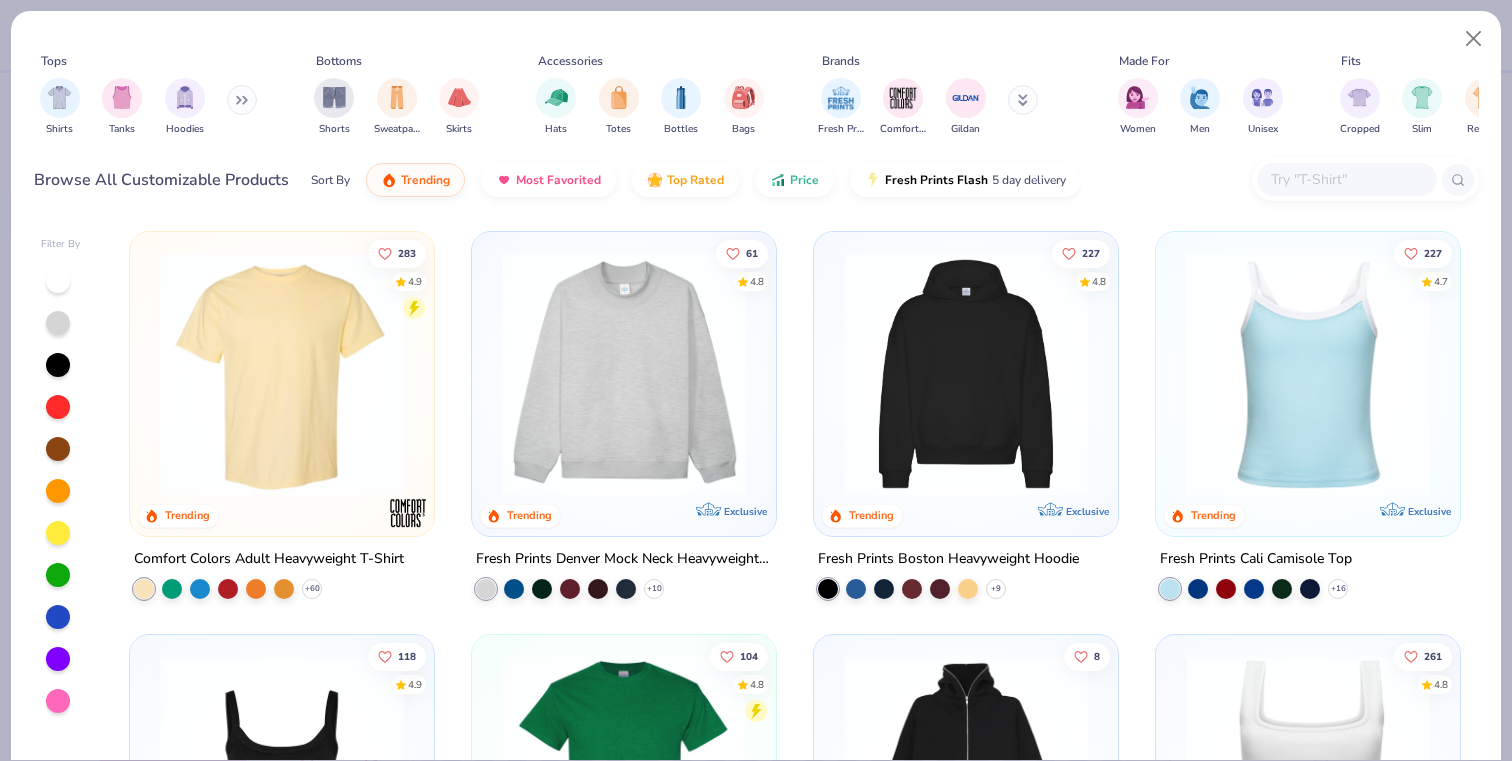 click at bounding box center (1346, 179) 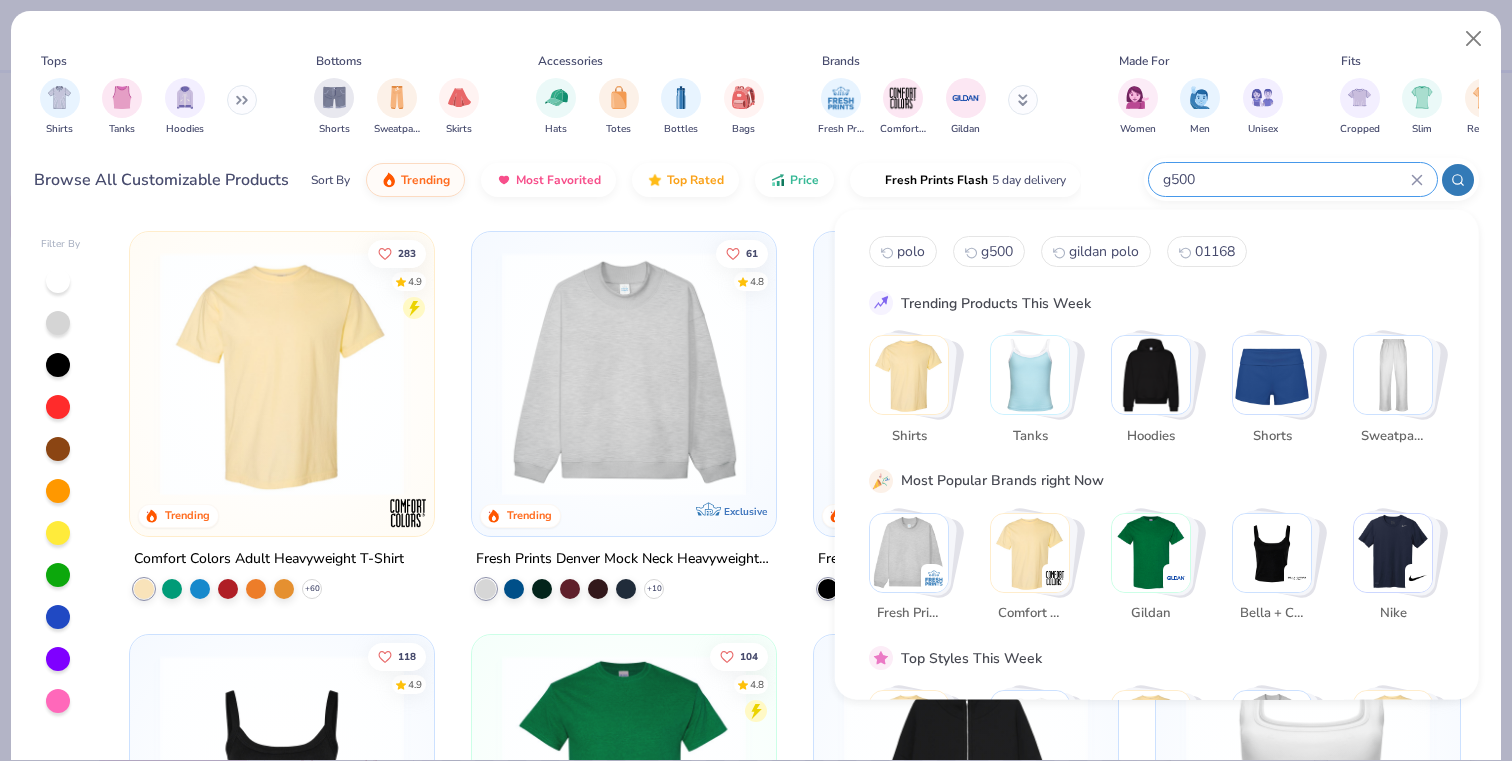type on "g500" 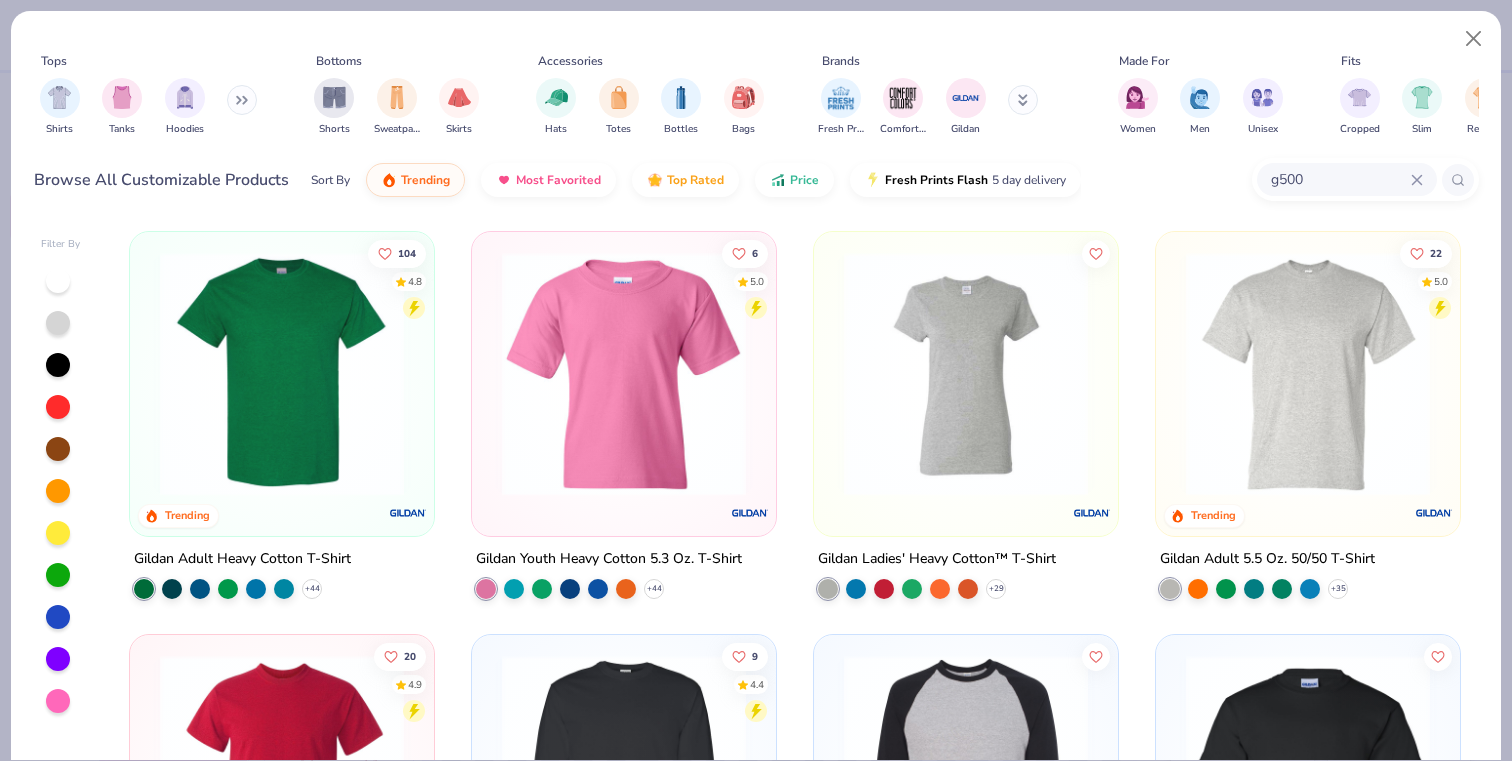 click at bounding box center (282, 374) 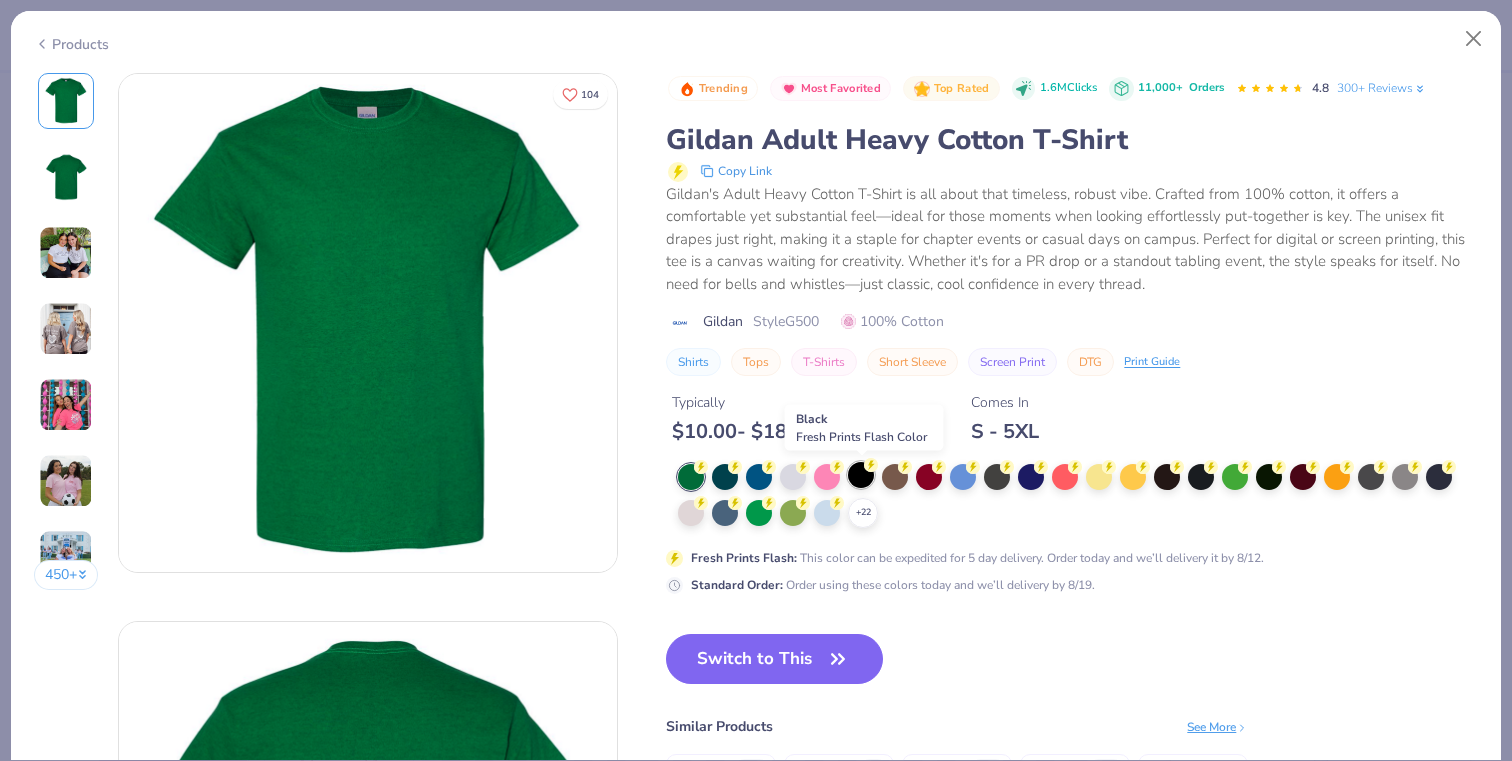click at bounding box center [861, 475] 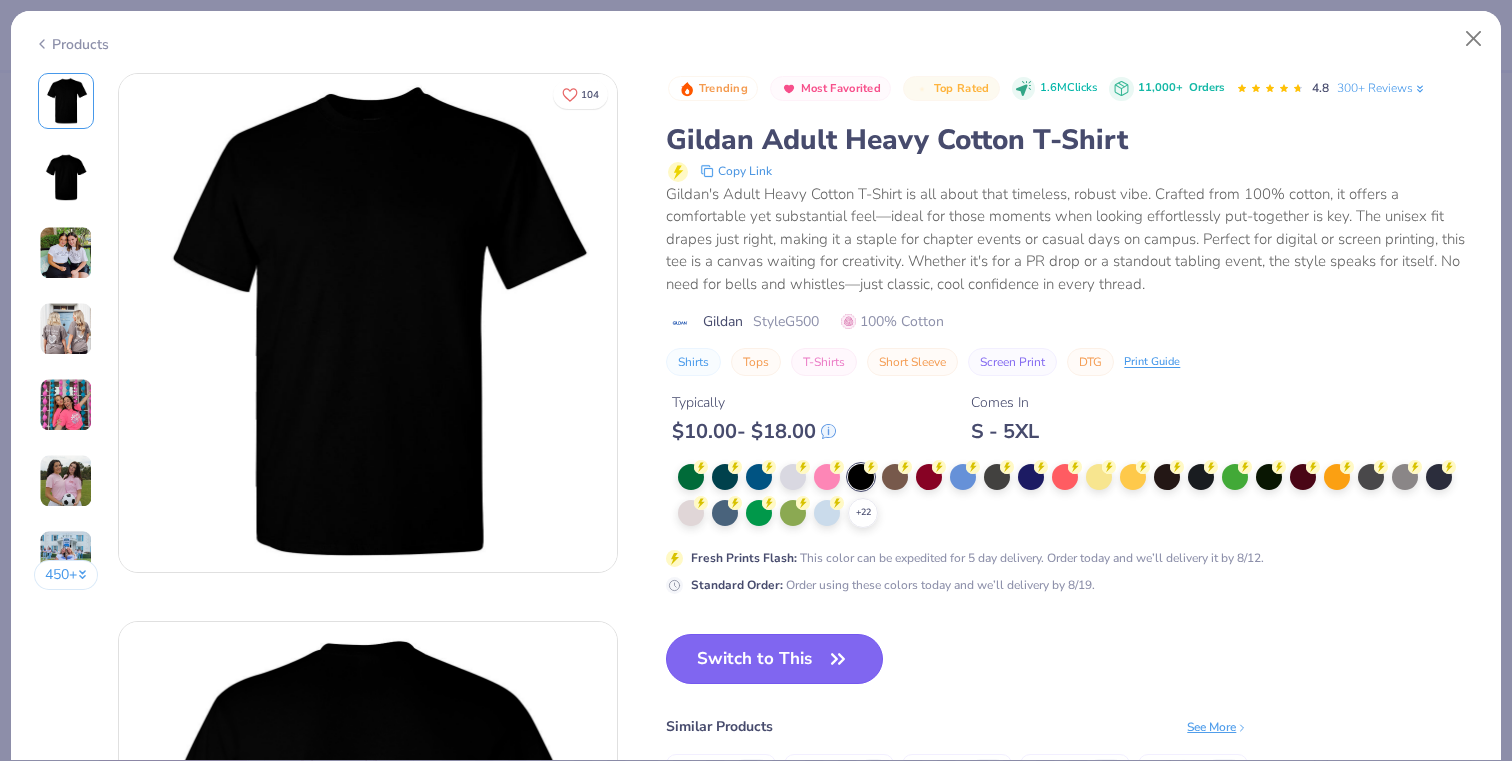 click on "Switch to This" at bounding box center [774, 659] 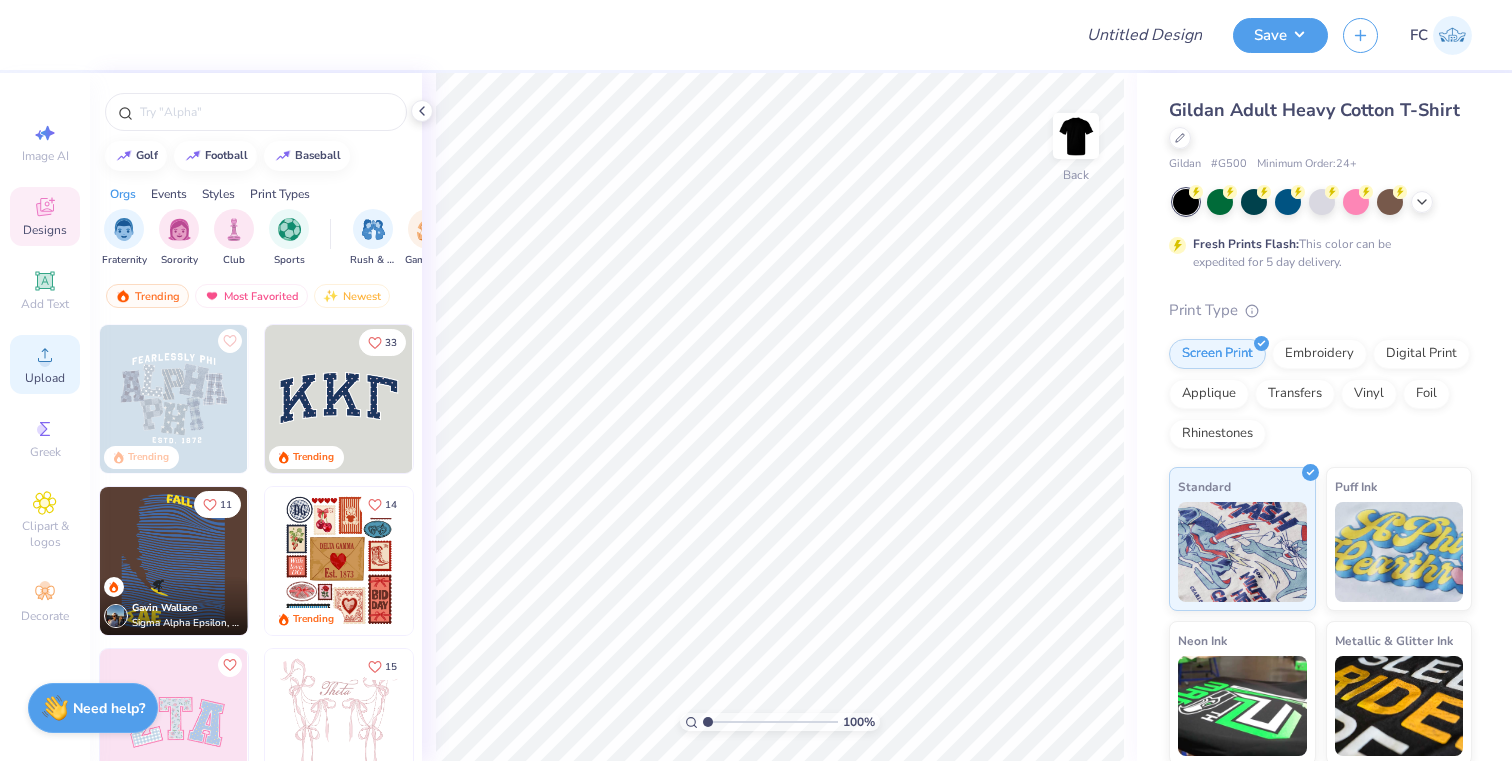 click 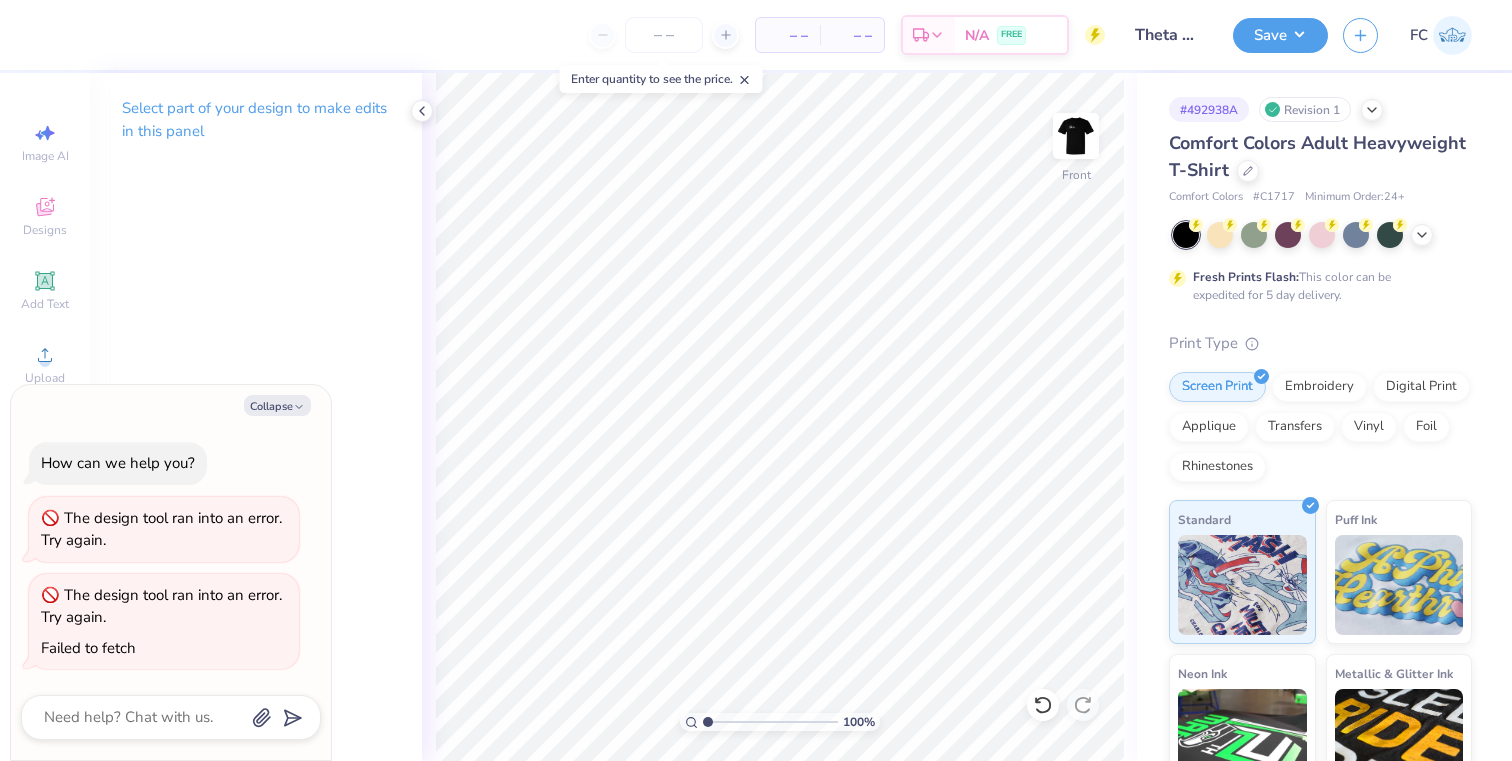scroll, scrollTop: 0, scrollLeft: 0, axis: both 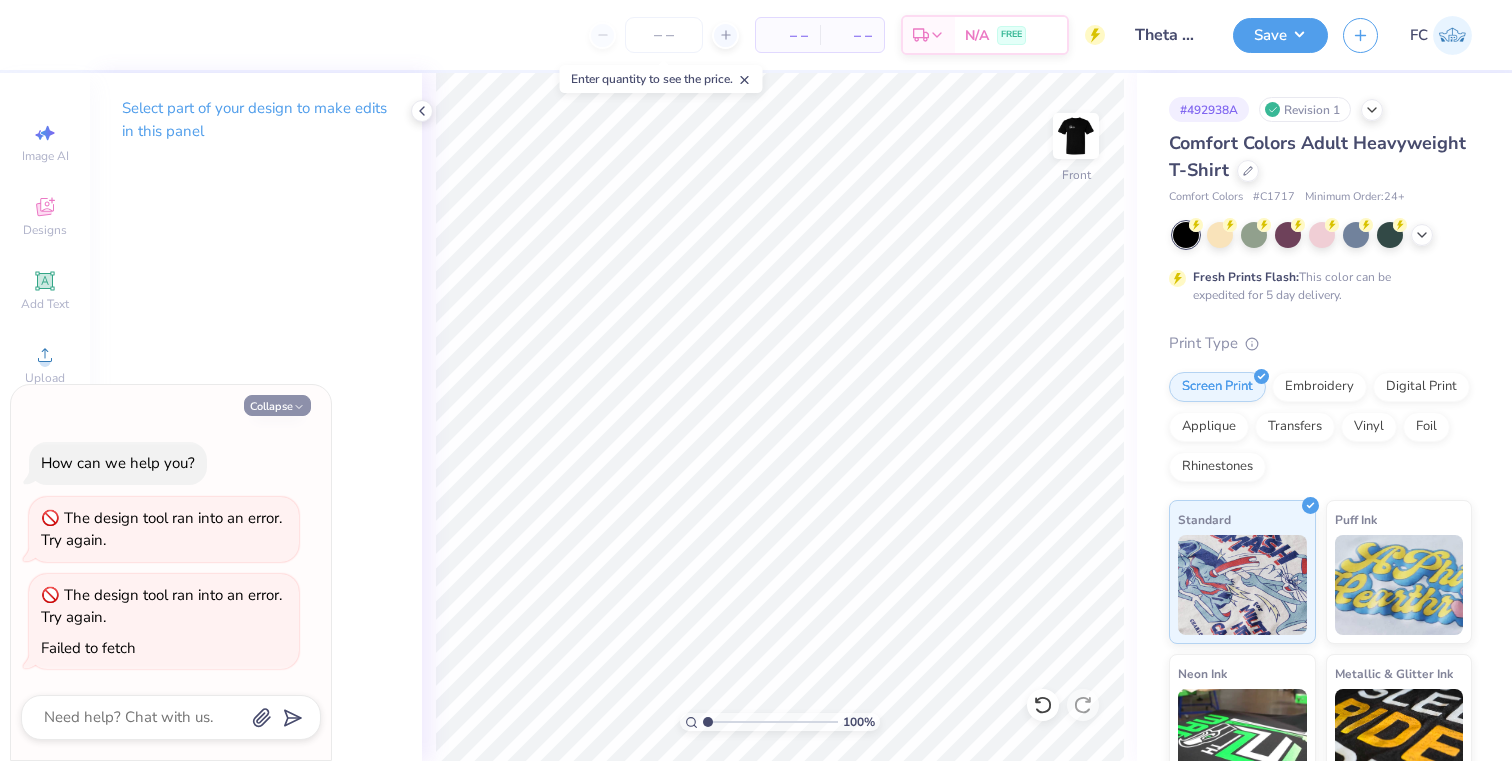 click on "Collapse" at bounding box center [277, 405] 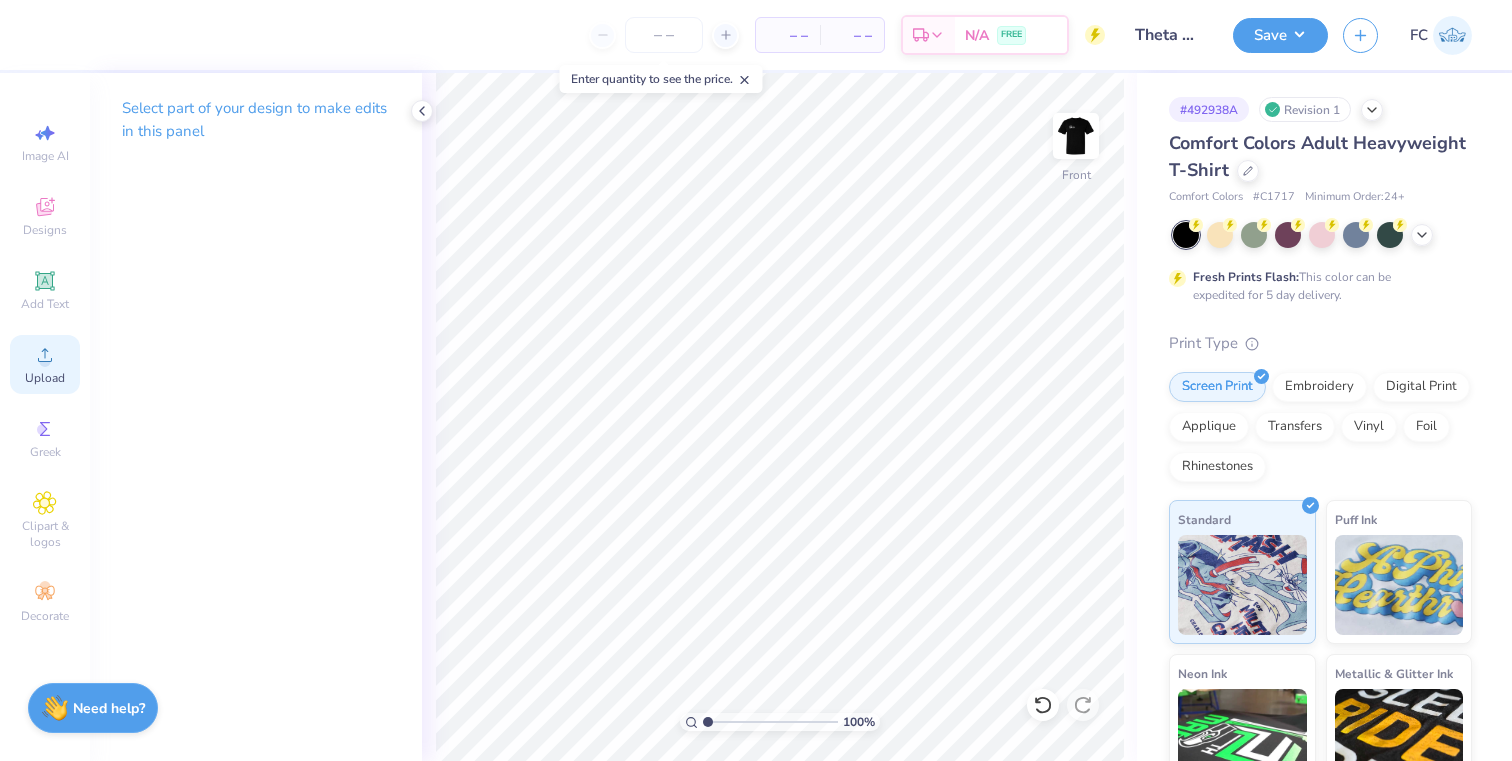 click on "Upload" at bounding box center (45, 378) 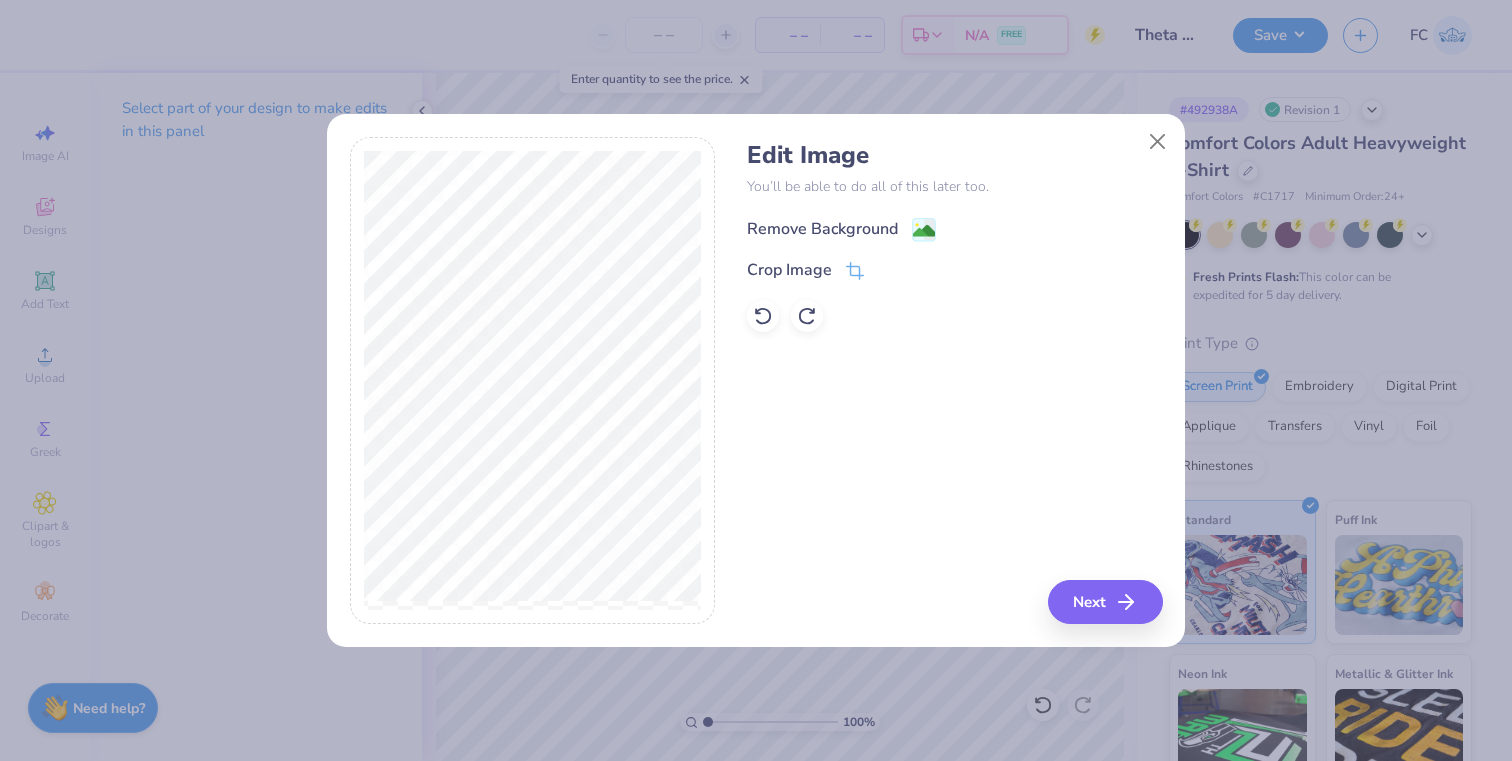 click 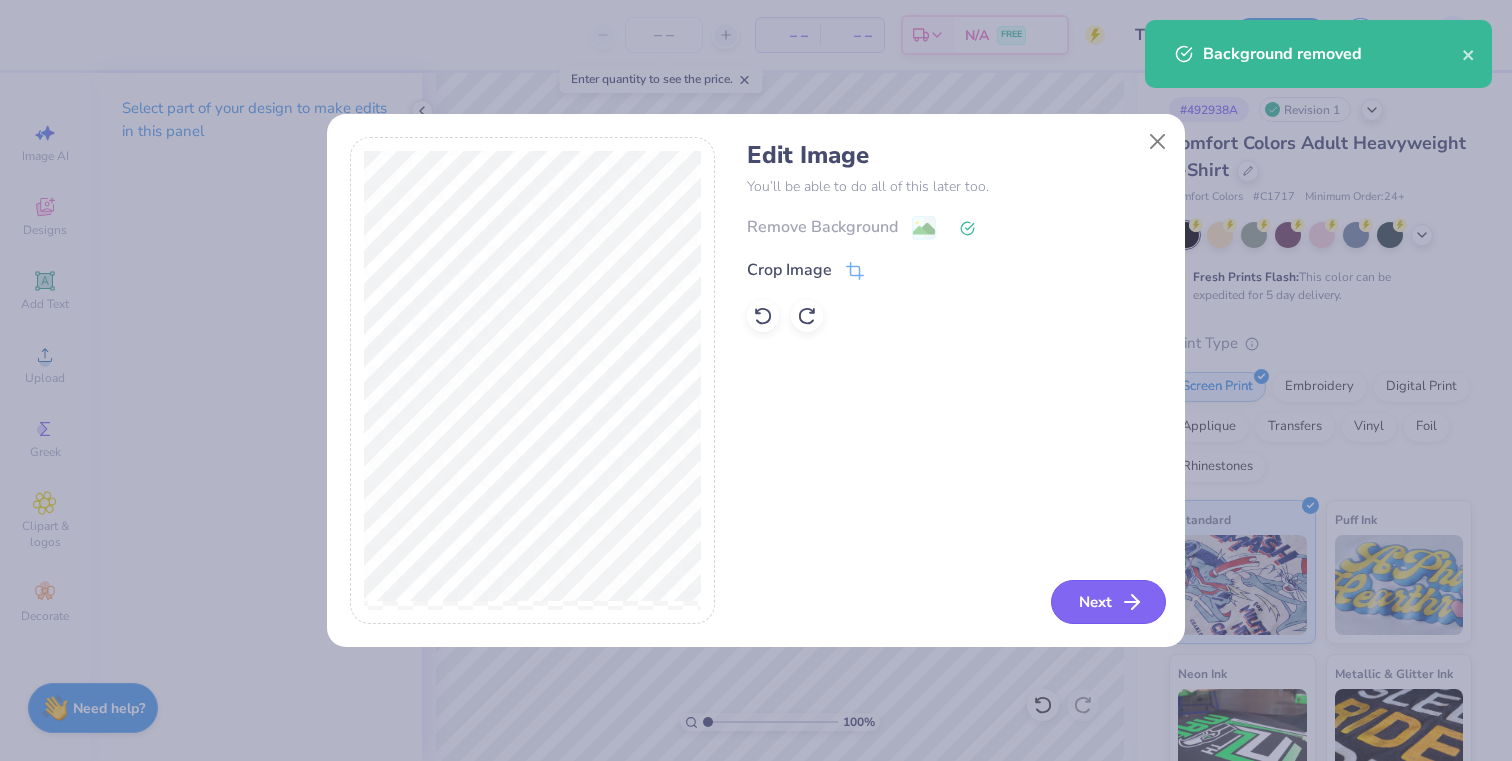 click on "Next" at bounding box center (1108, 602) 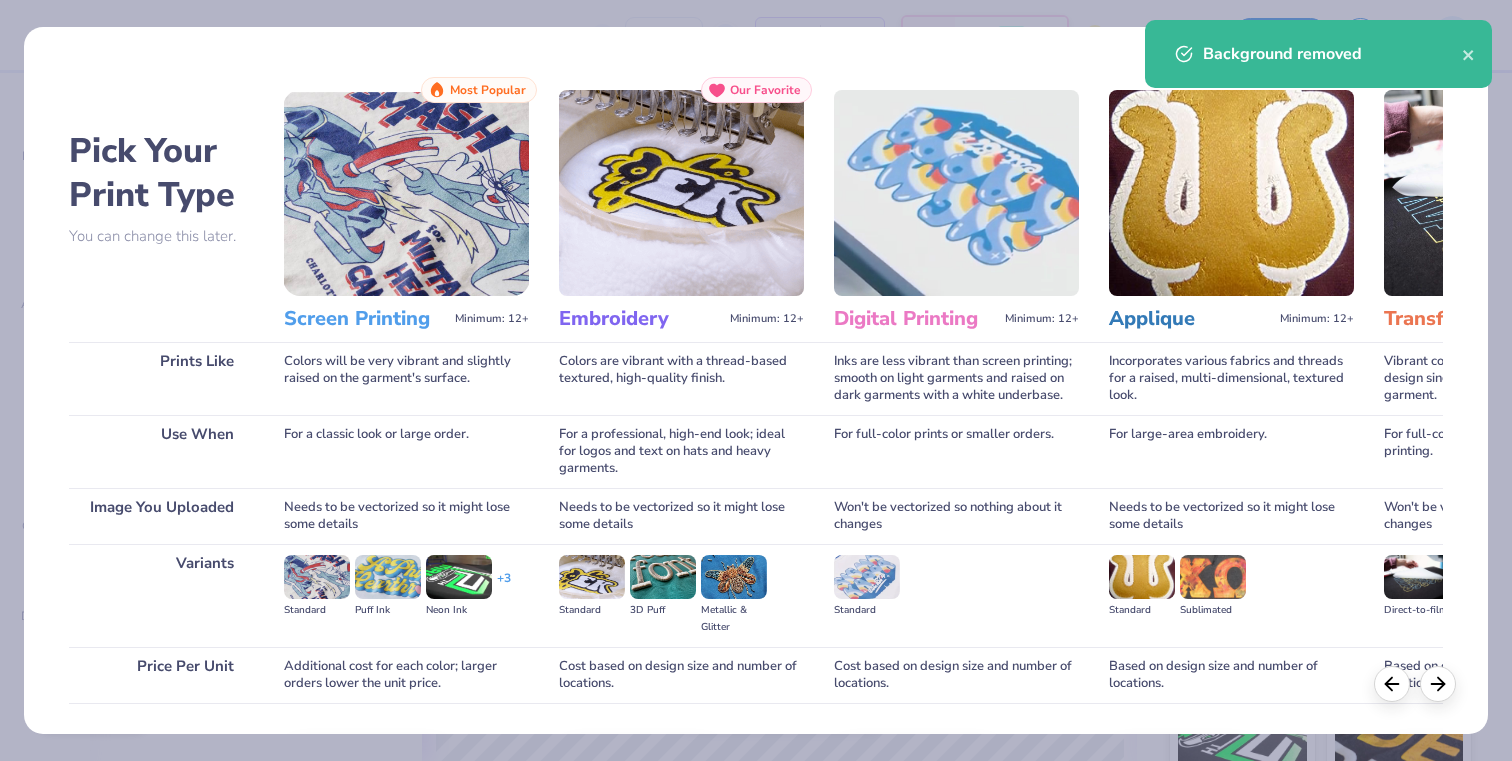 scroll, scrollTop: 136, scrollLeft: 0, axis: vertical 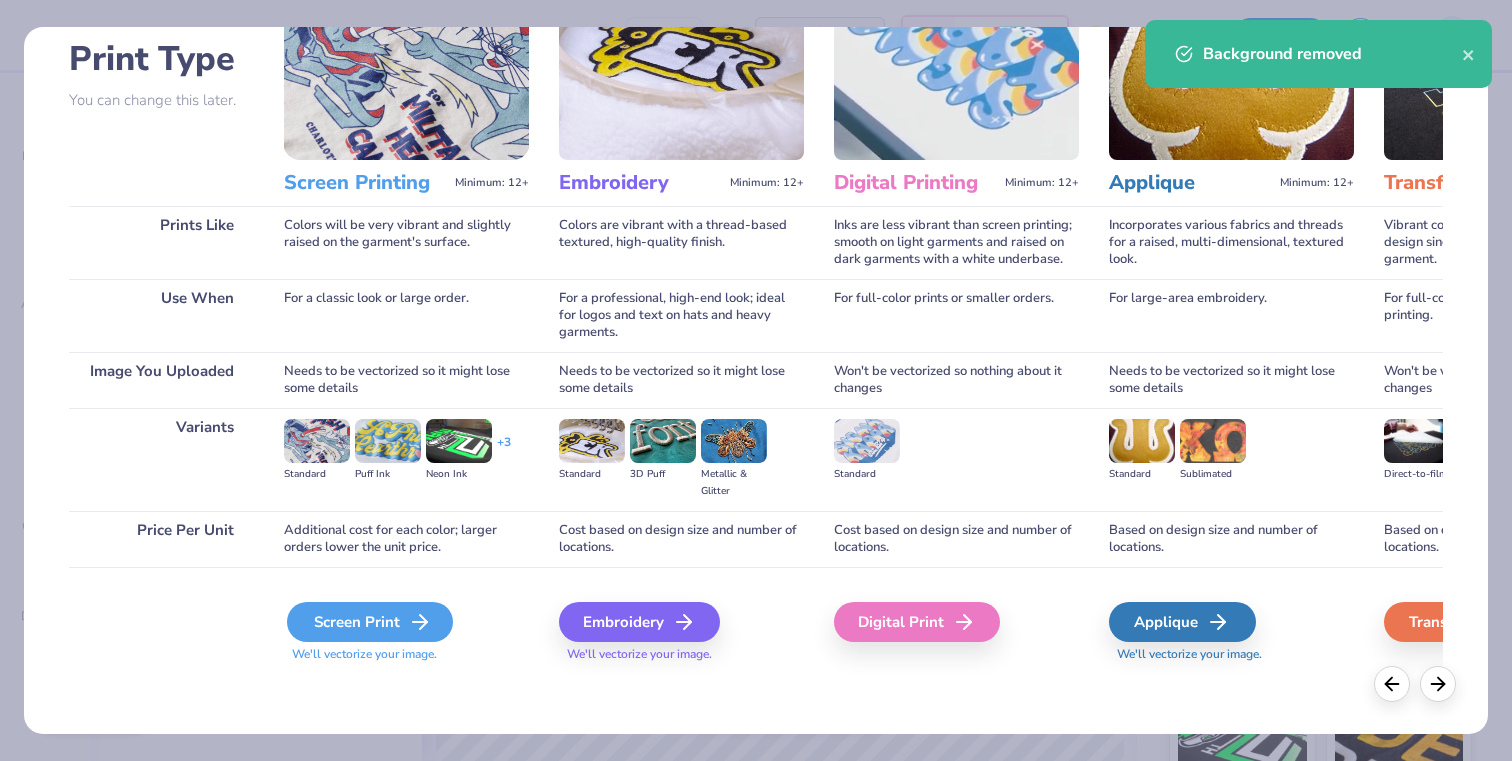 click 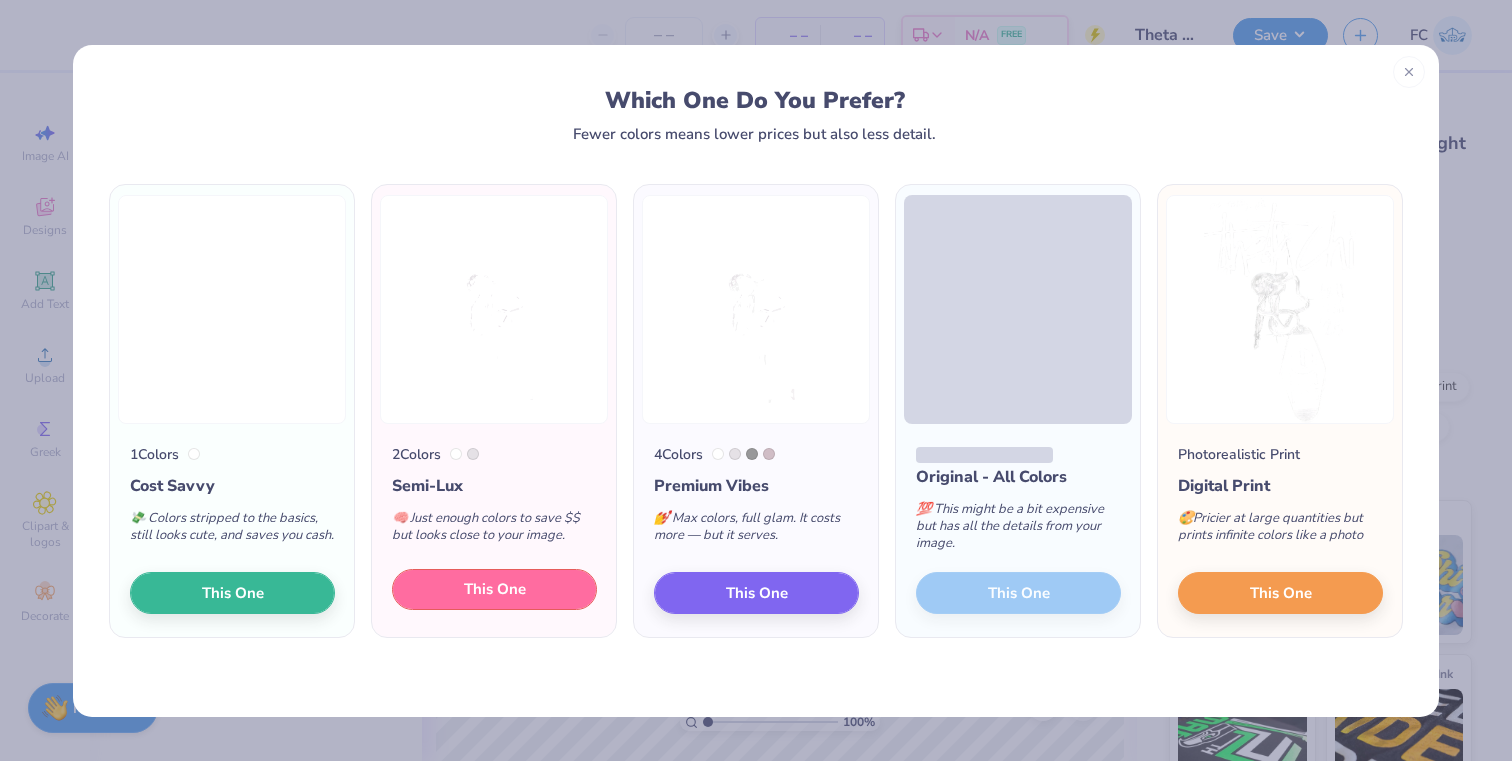 click on "This One" at bounding box center [495, 589] 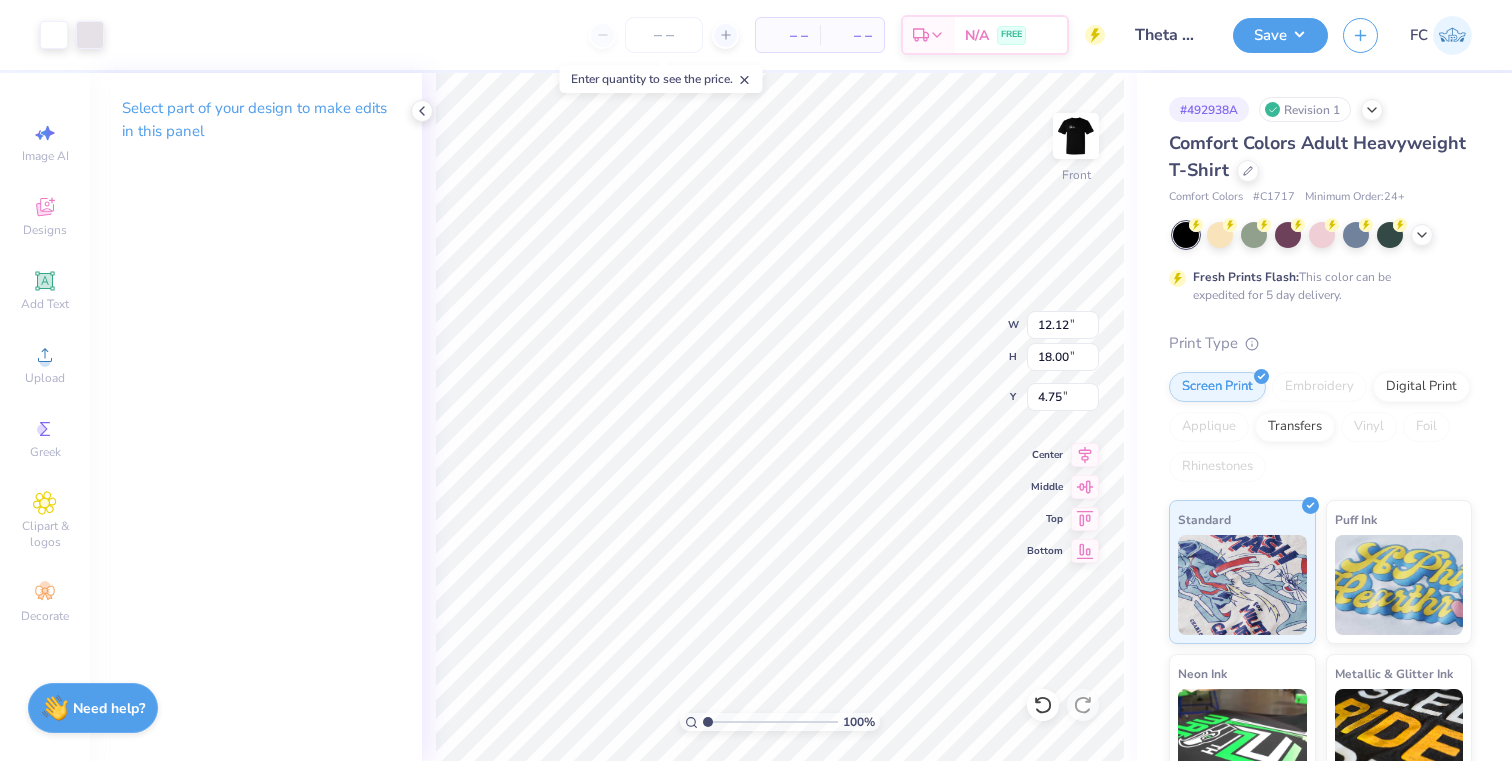 type on "10.21" 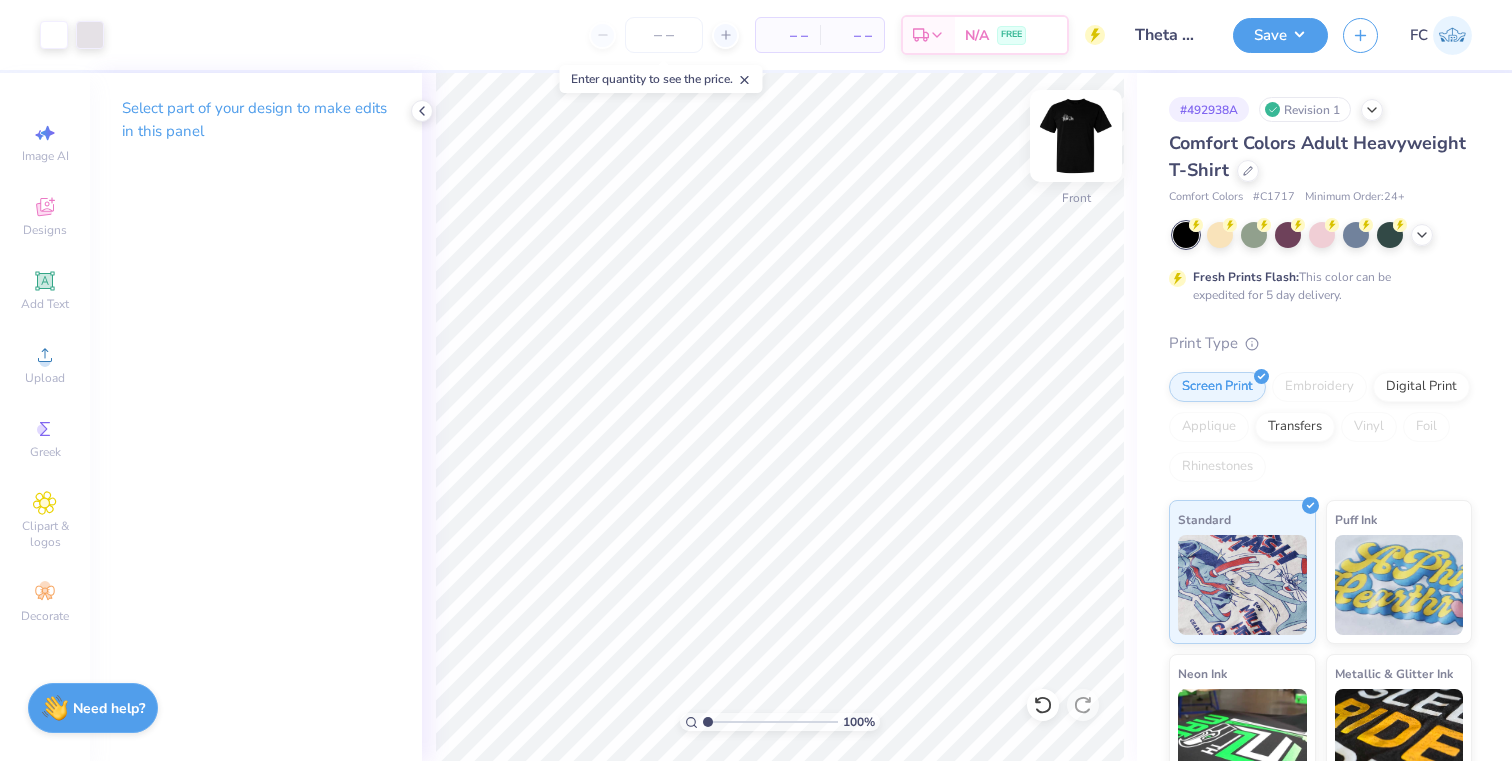click at bounding box center (1076, 136) 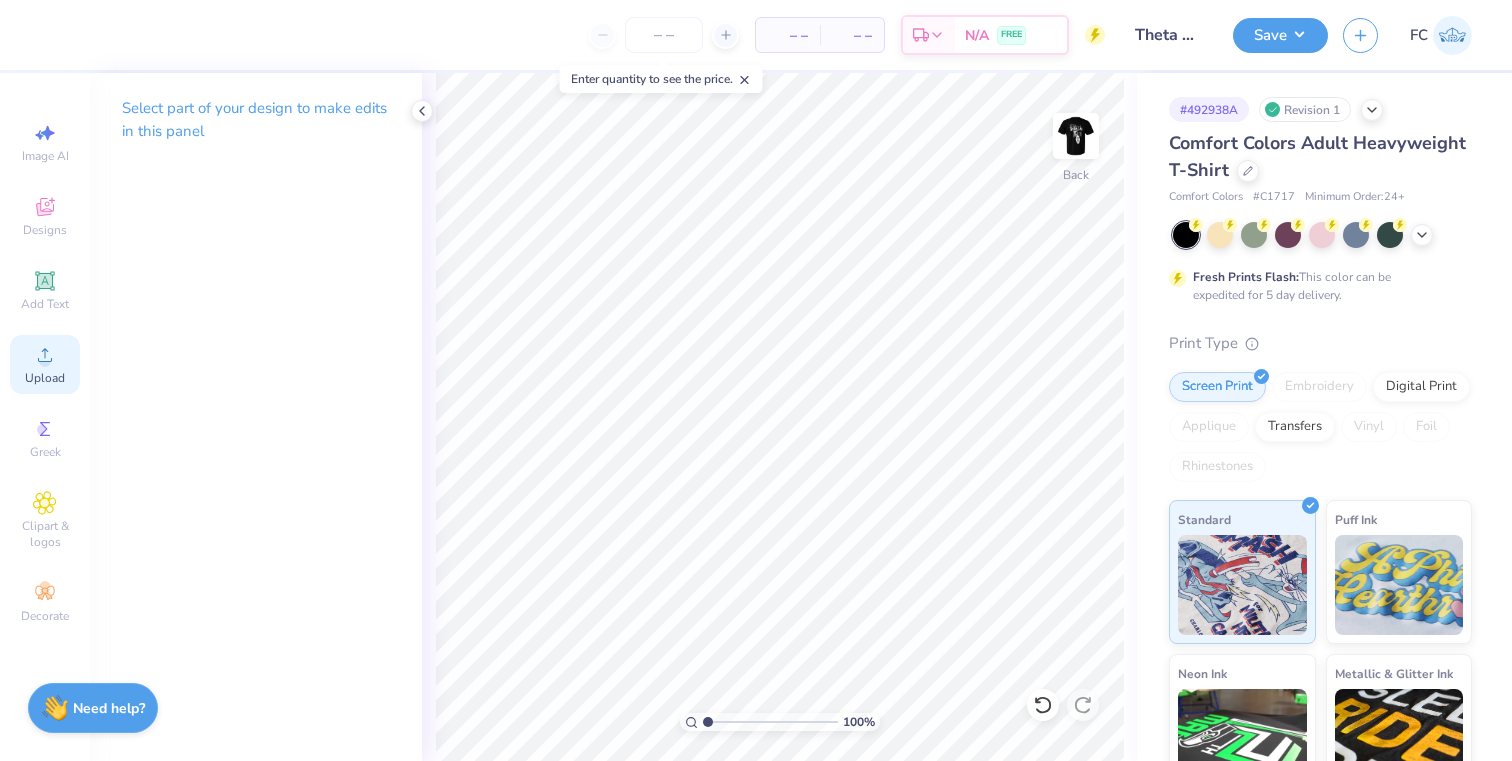 click 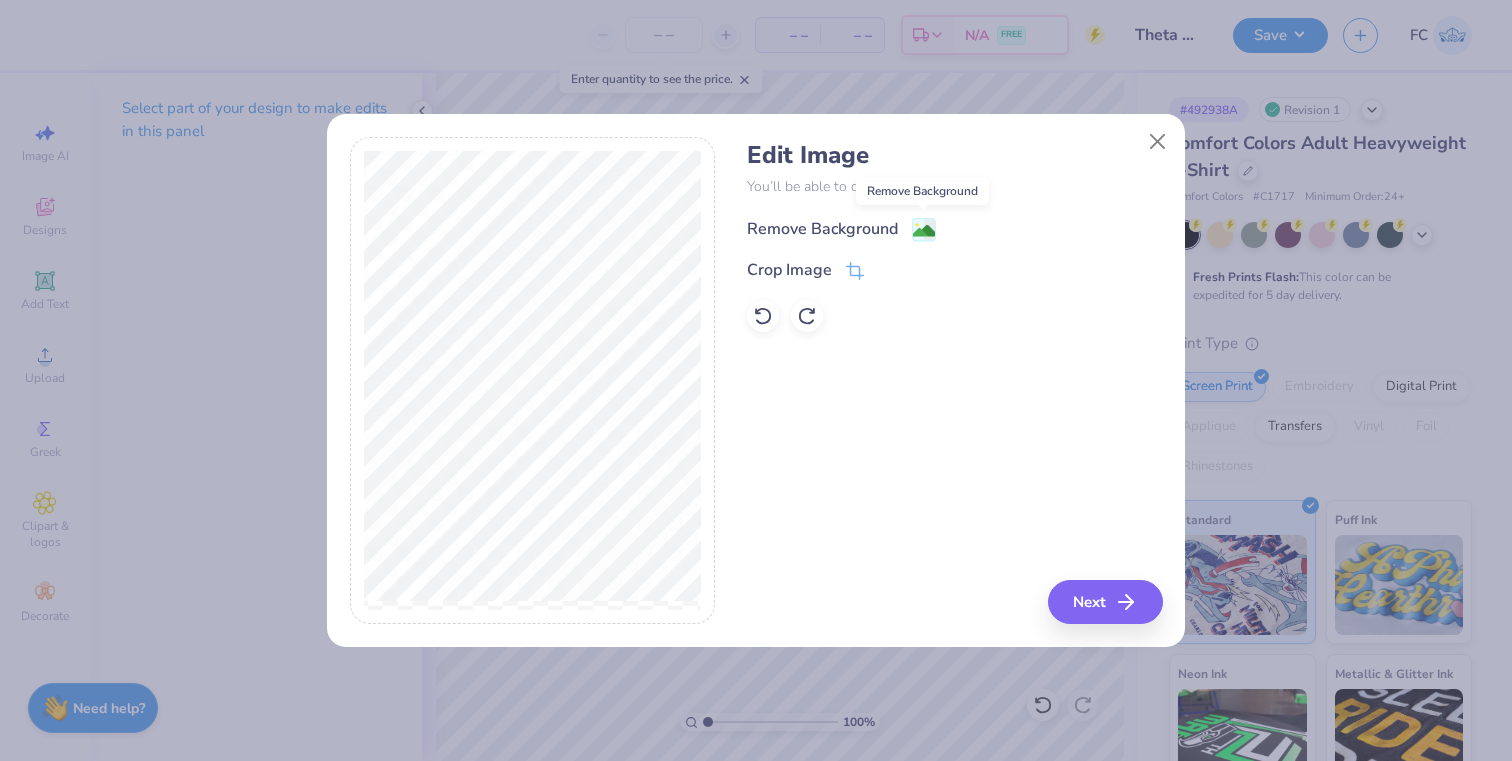 click 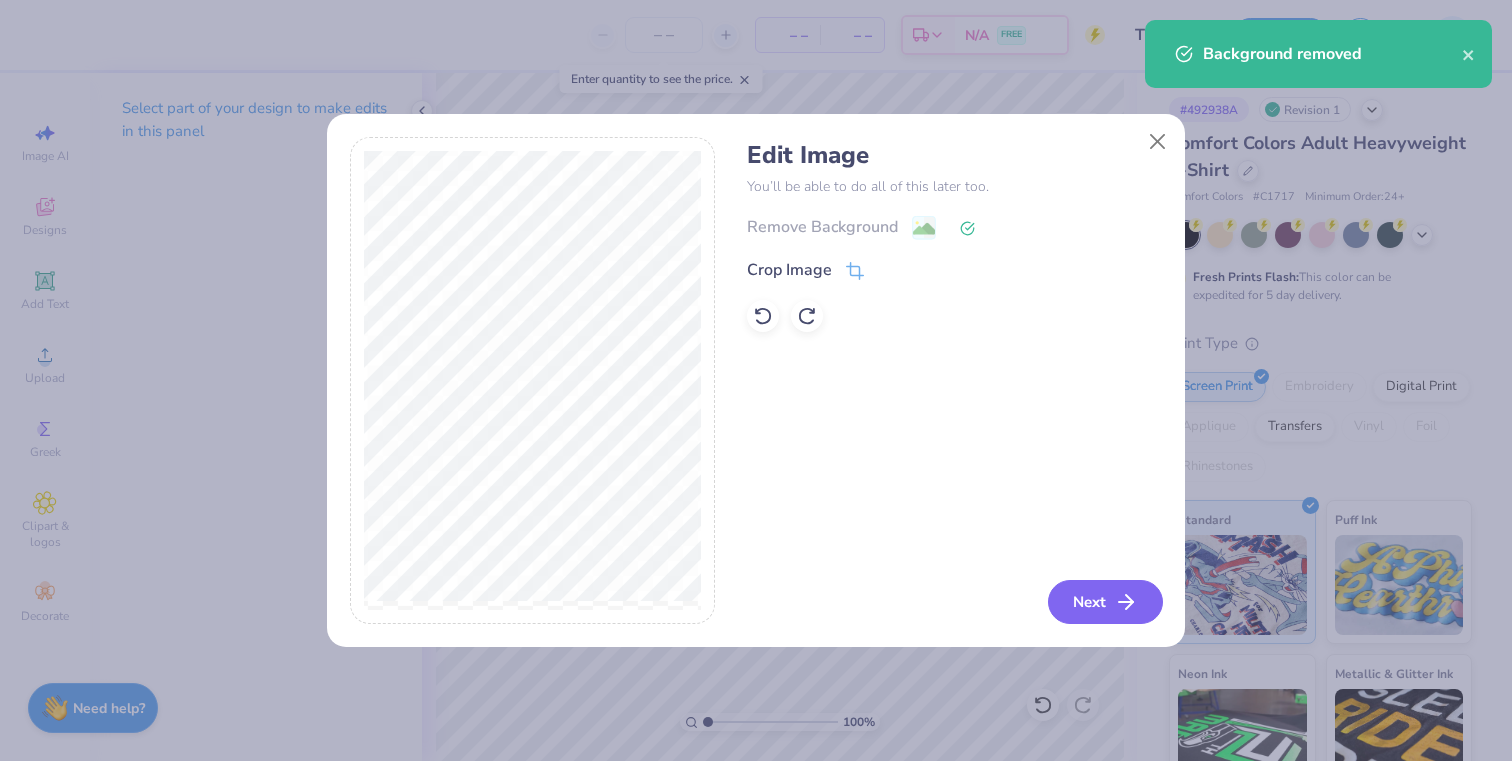 click on "Next" at bounding box center (1105, 602) 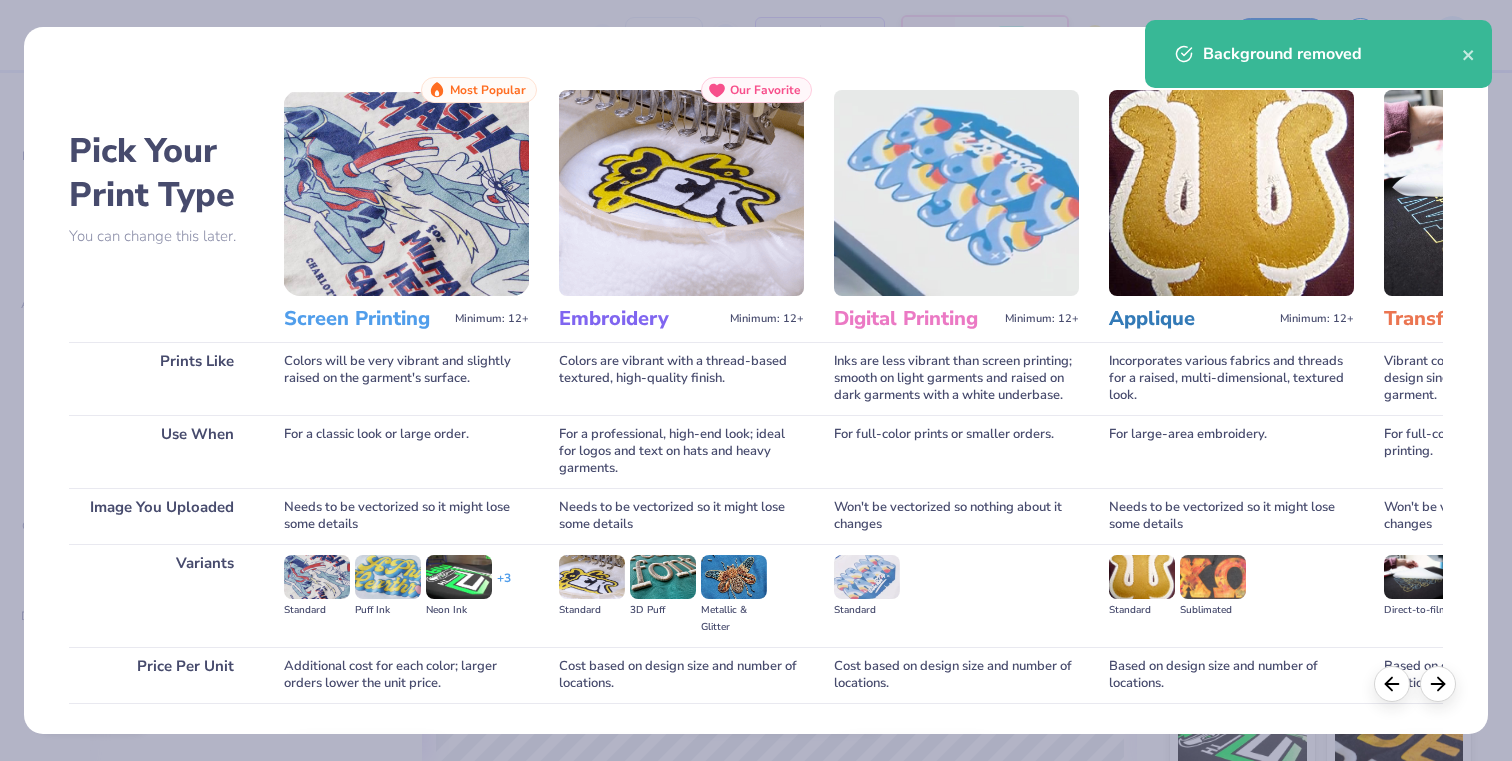 scroll, scrollTop: 136, scrollLeft: 0, axis: vertical 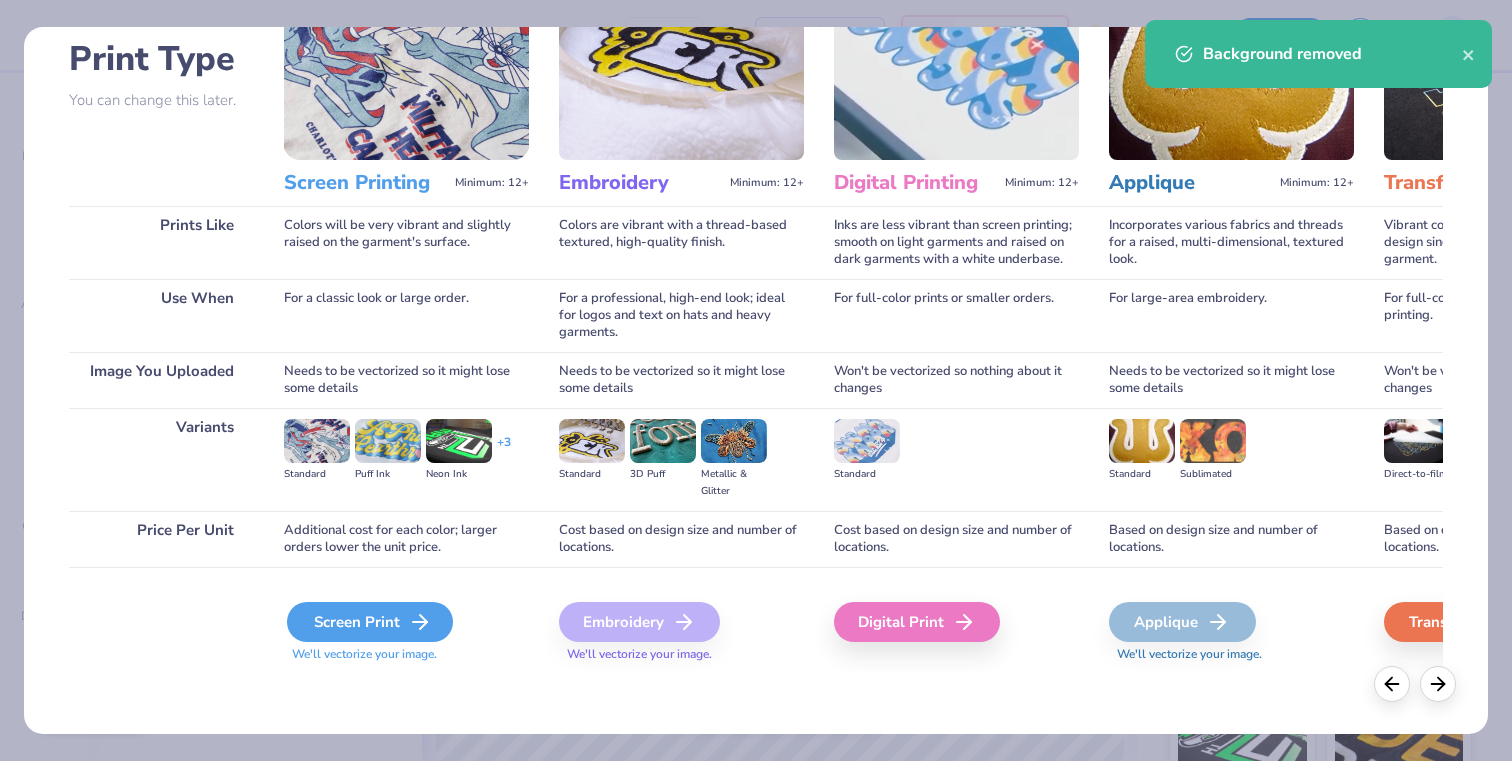 click on "Screen Print" at bounding box center (370, 622) 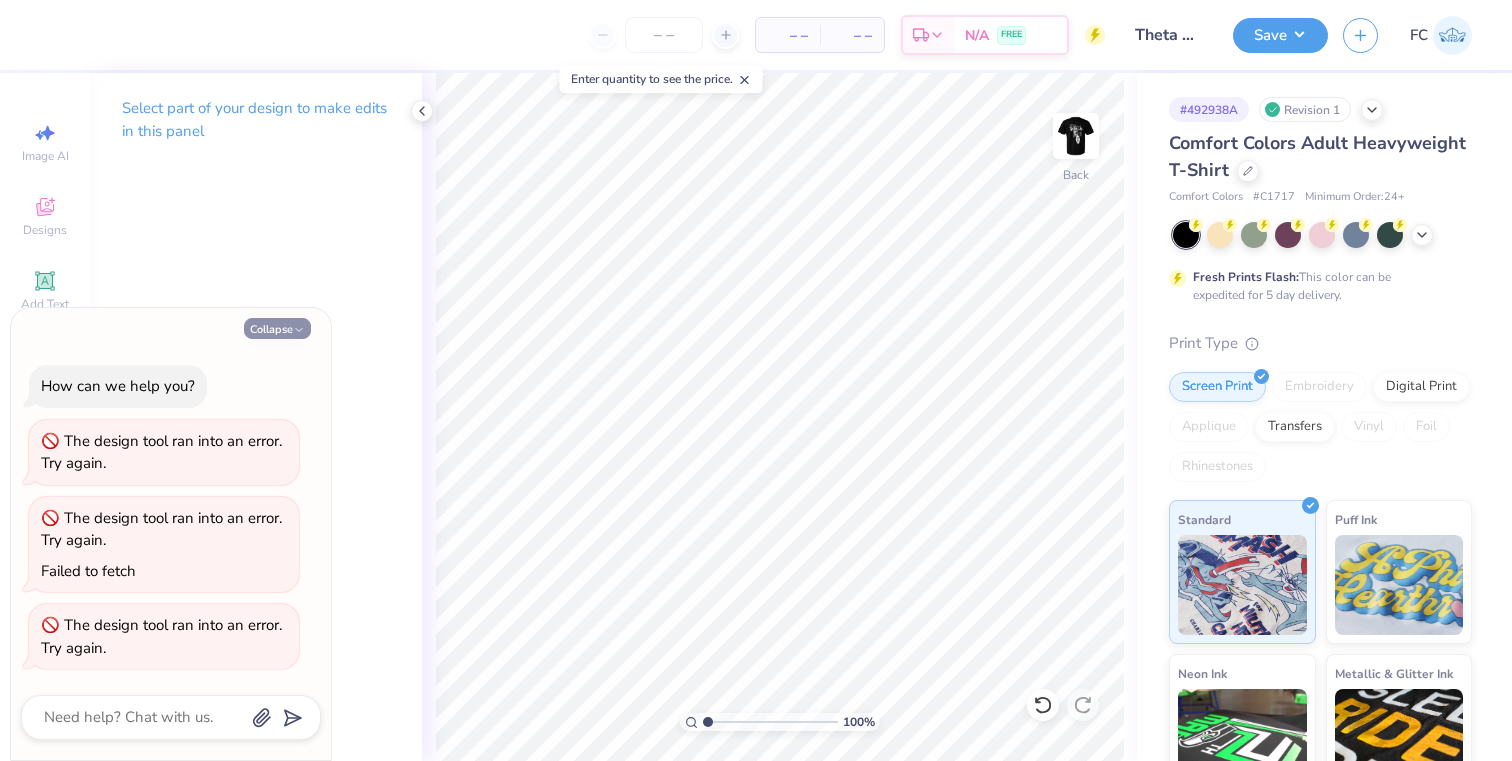 click on "Collapse" at bounding box center (277, 328) 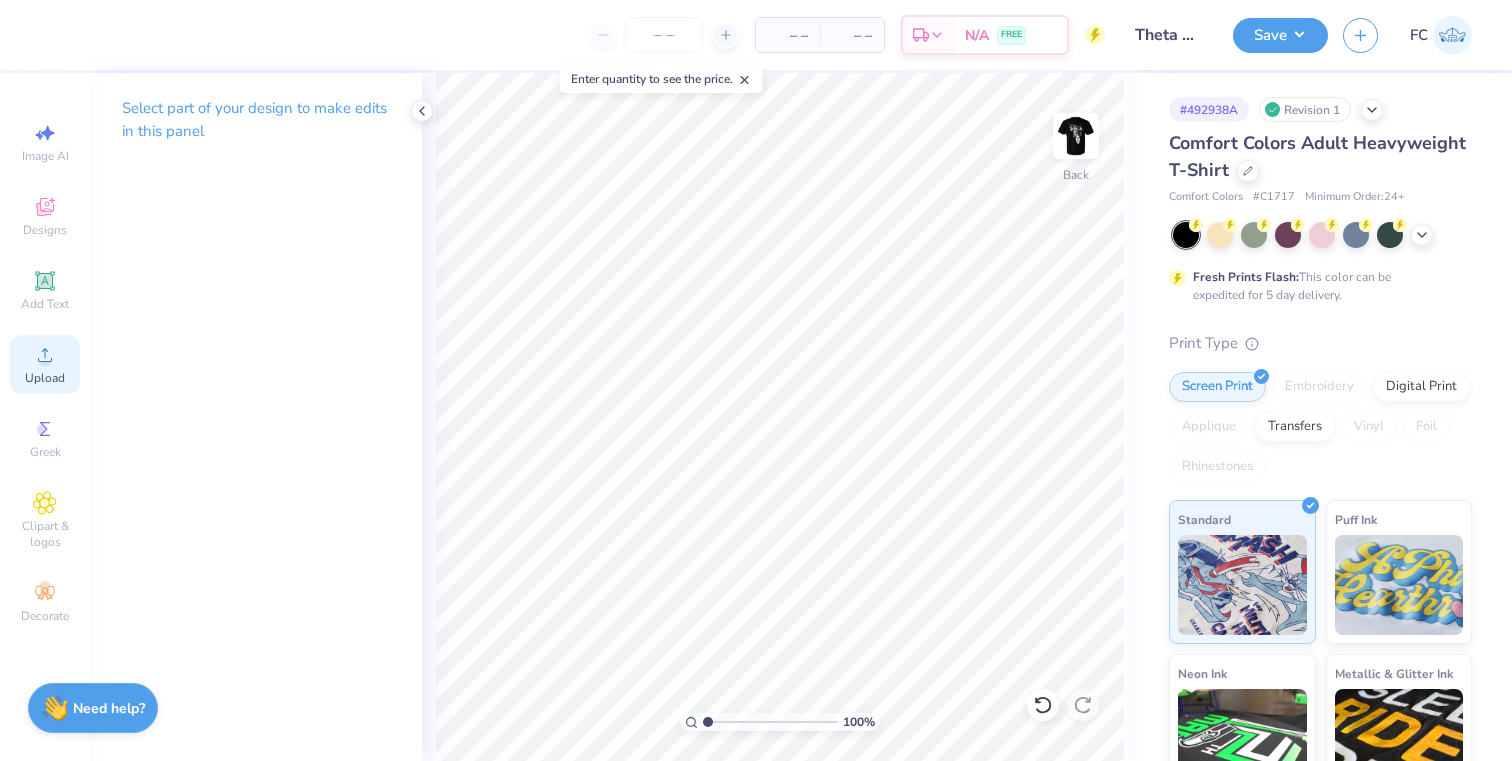 click on "Upload" at bounding box center (45, 364) 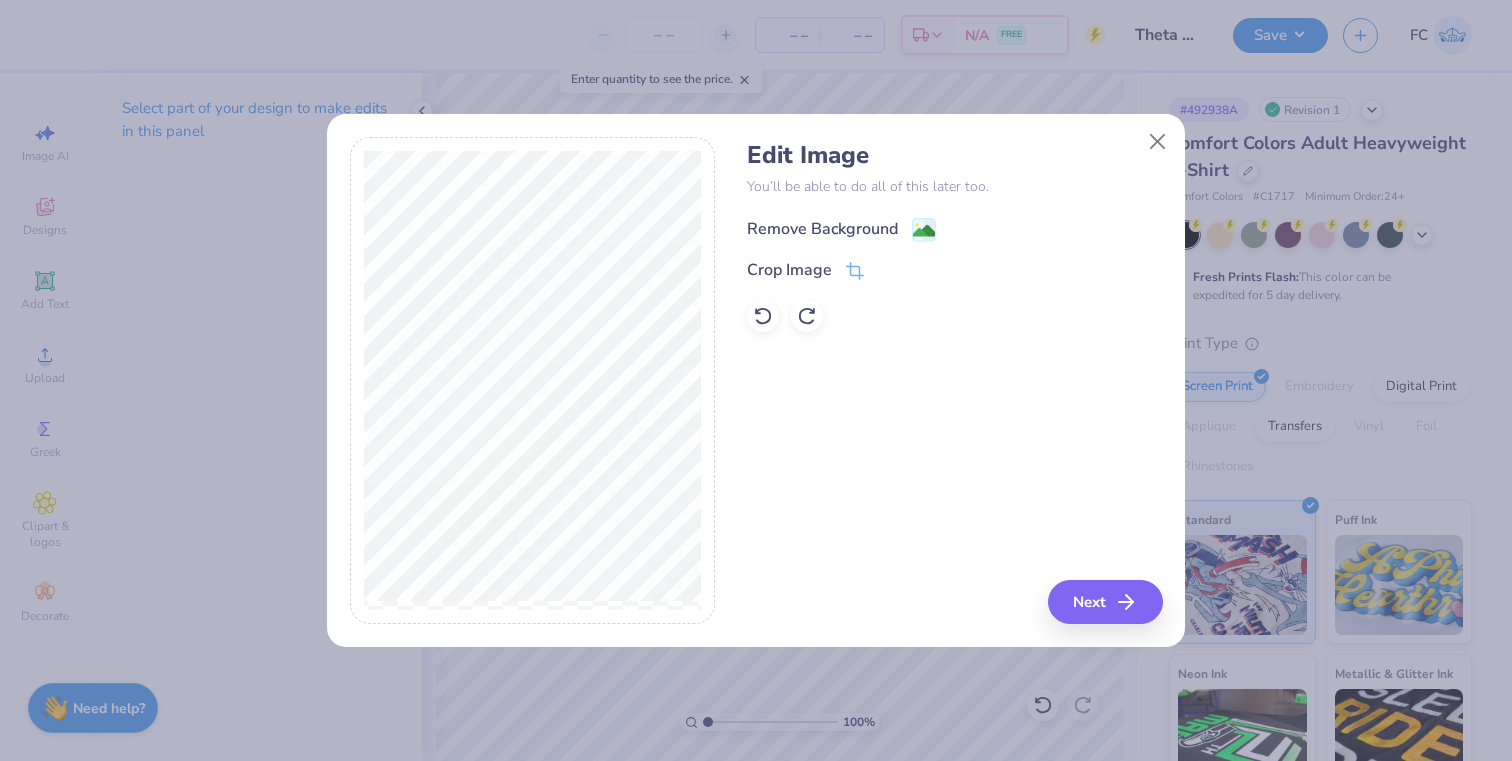click 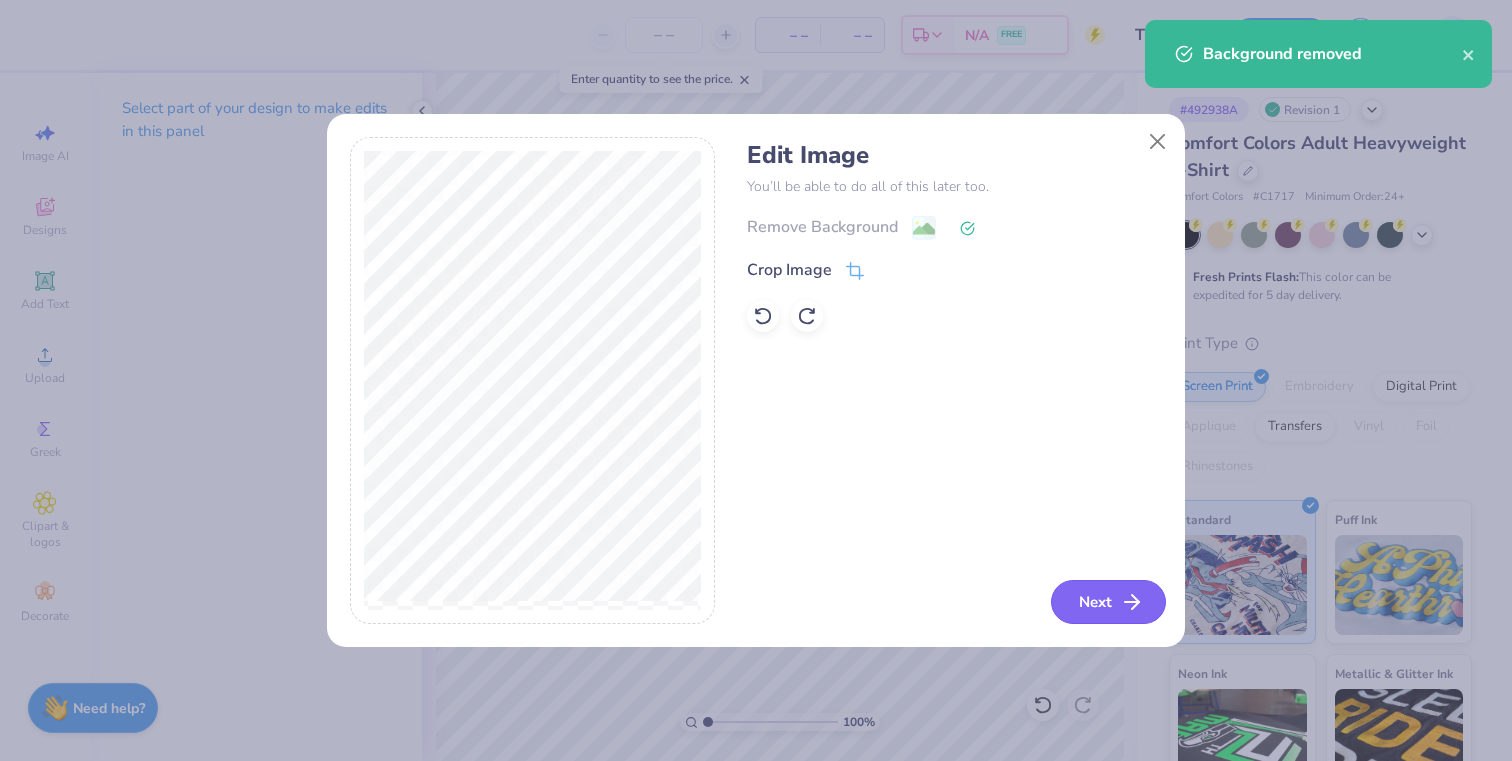 click on "Next" at bounding box center (1108, 602) 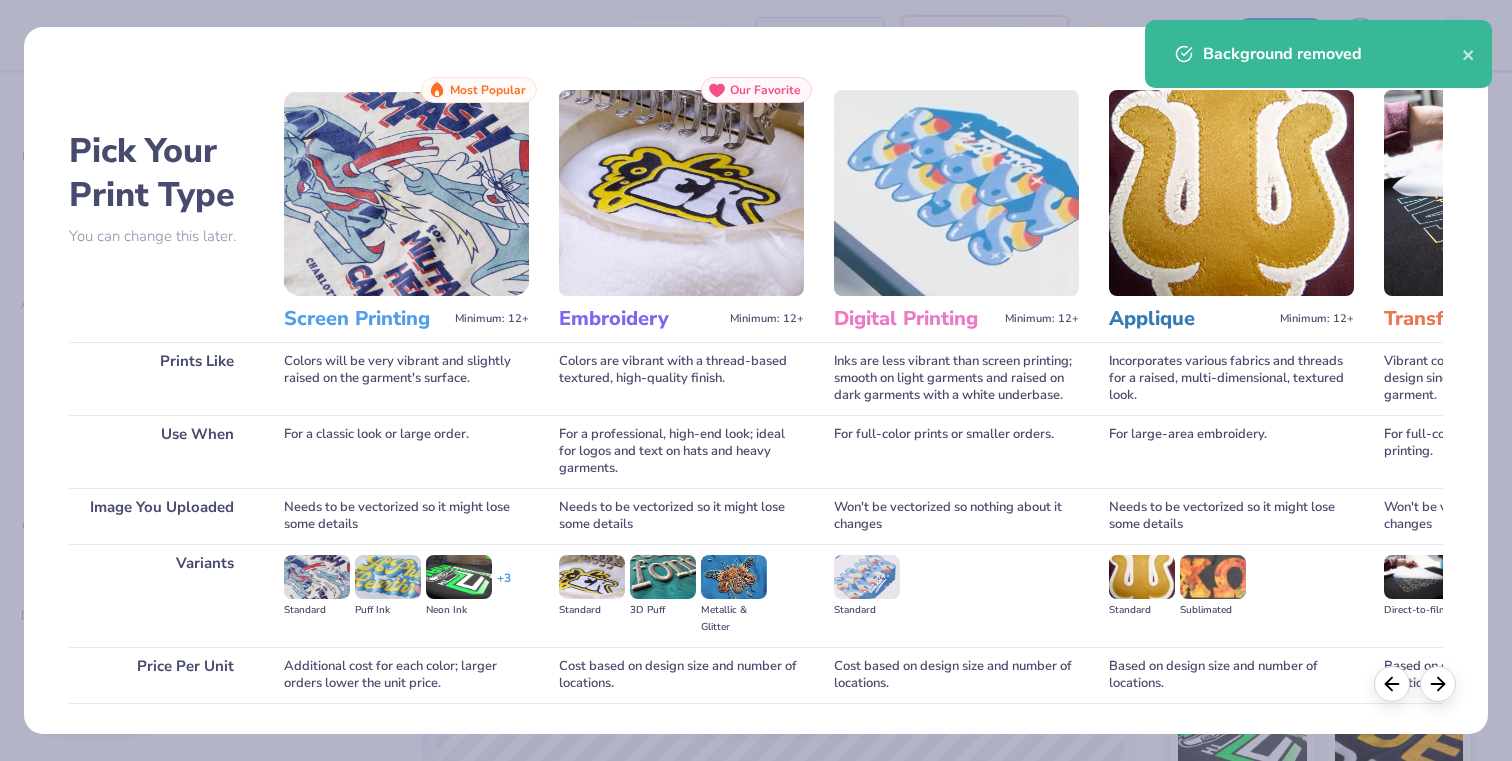scroll, scrollTop: 136, scrollLeft: 0, axis: vertical 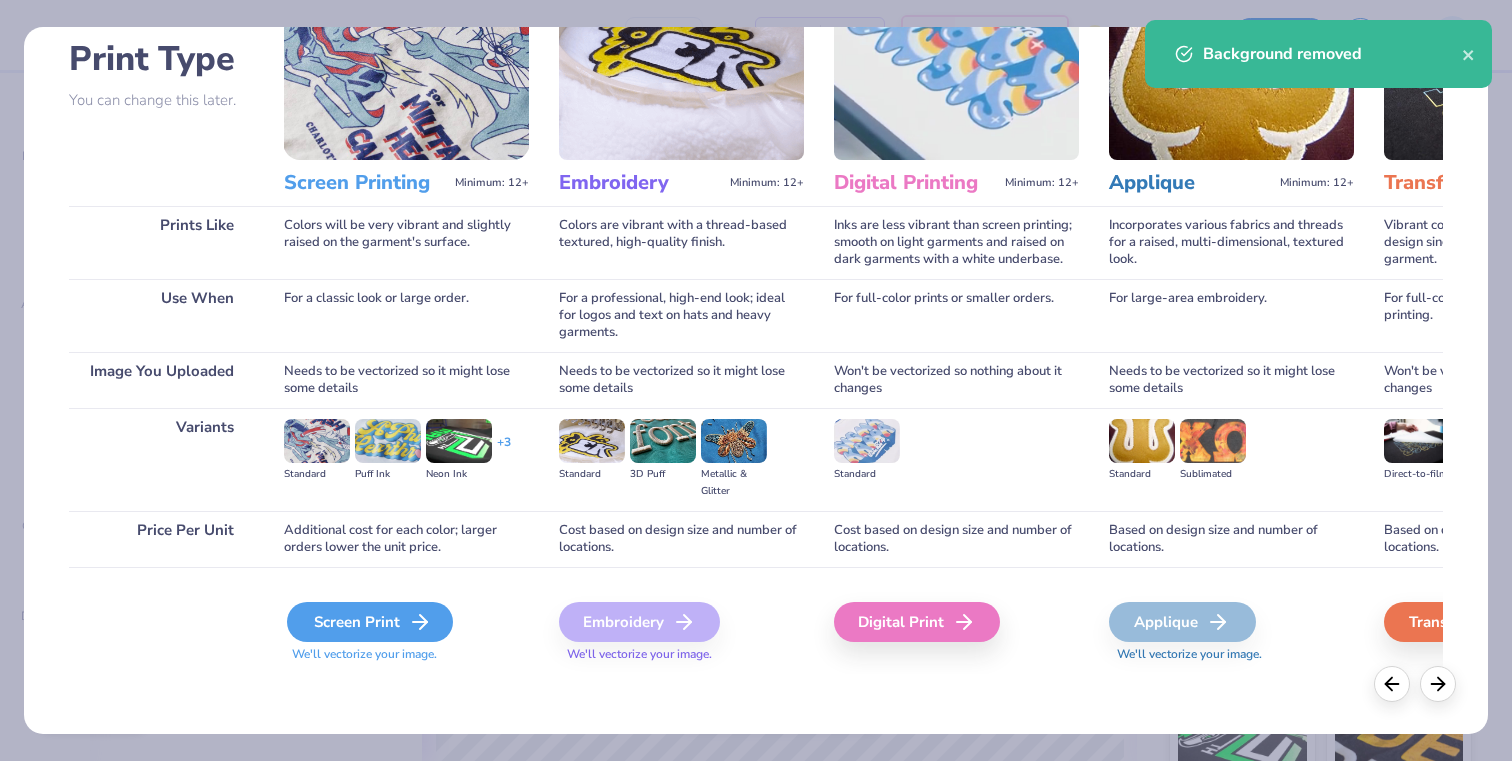 click 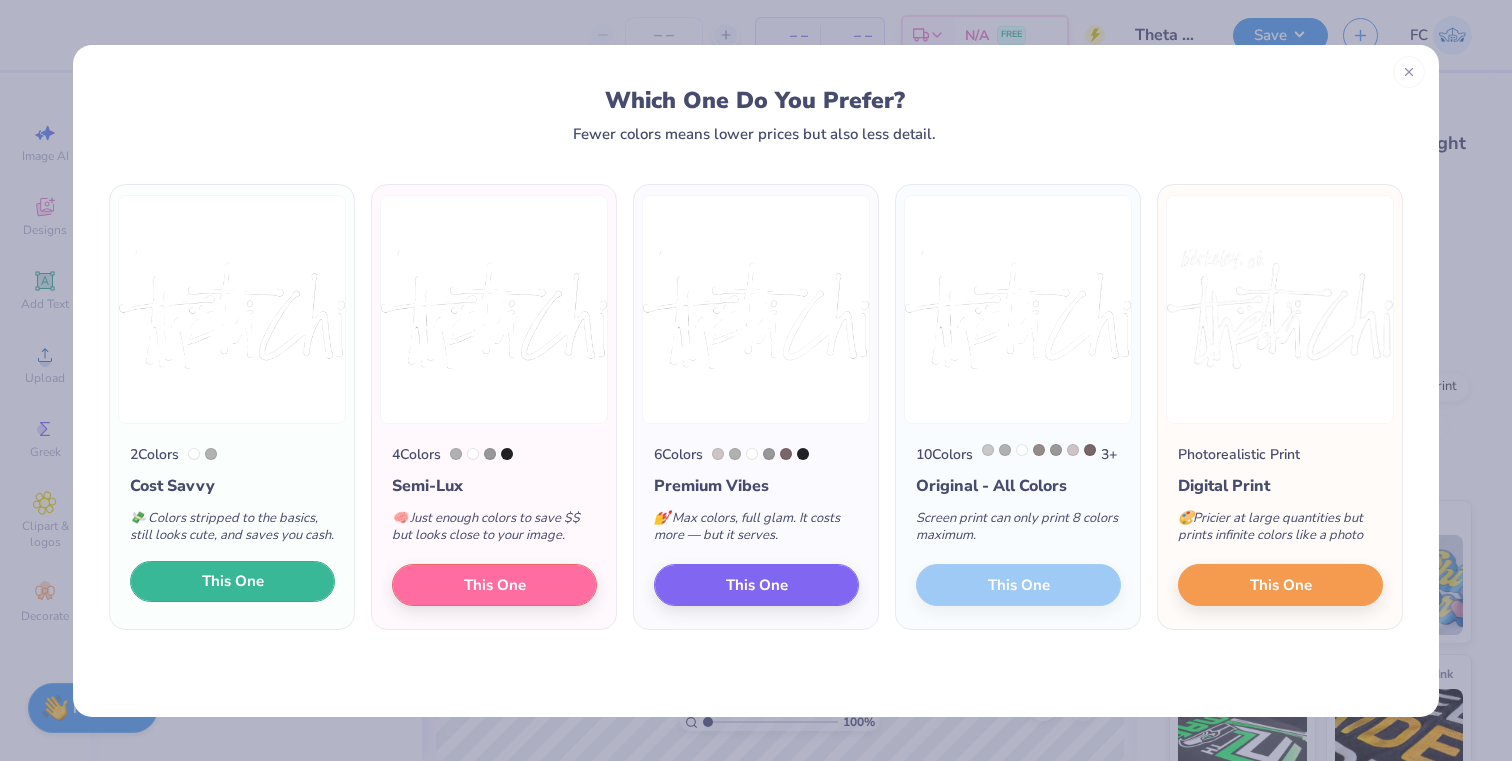click on "This One" at bounding box center [232, 582] 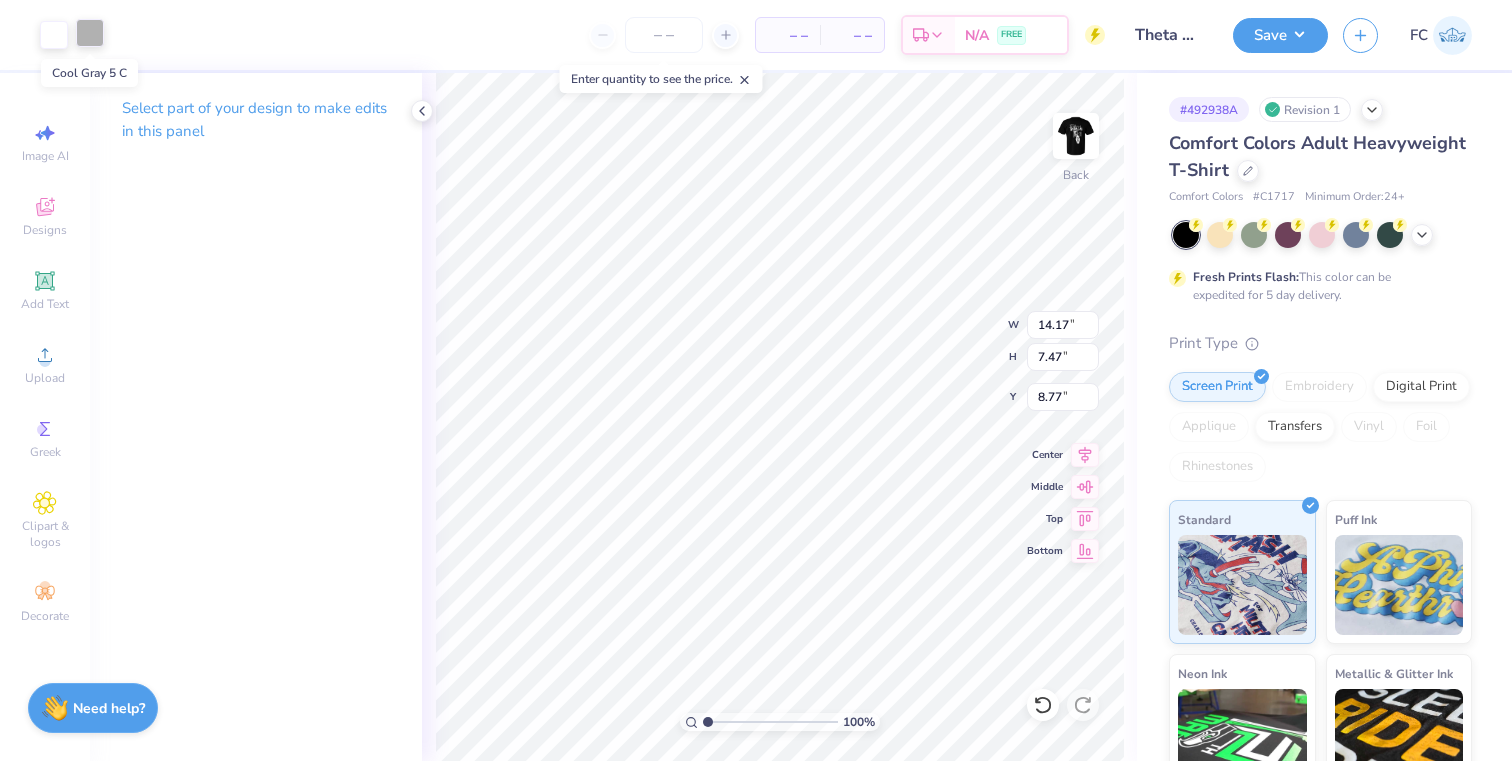 click at bounding box center (90, 33) 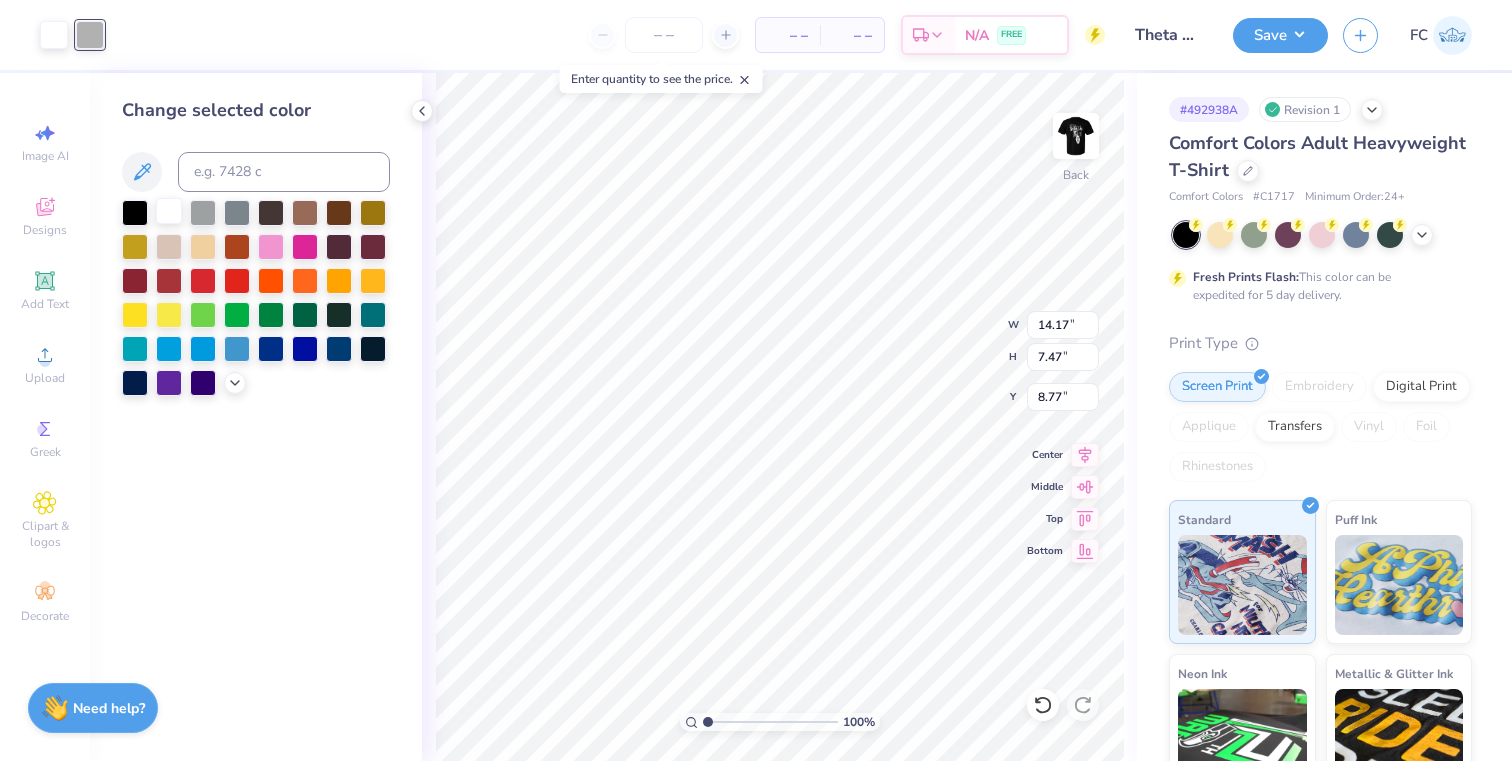 click at bounding box center (169, 211) 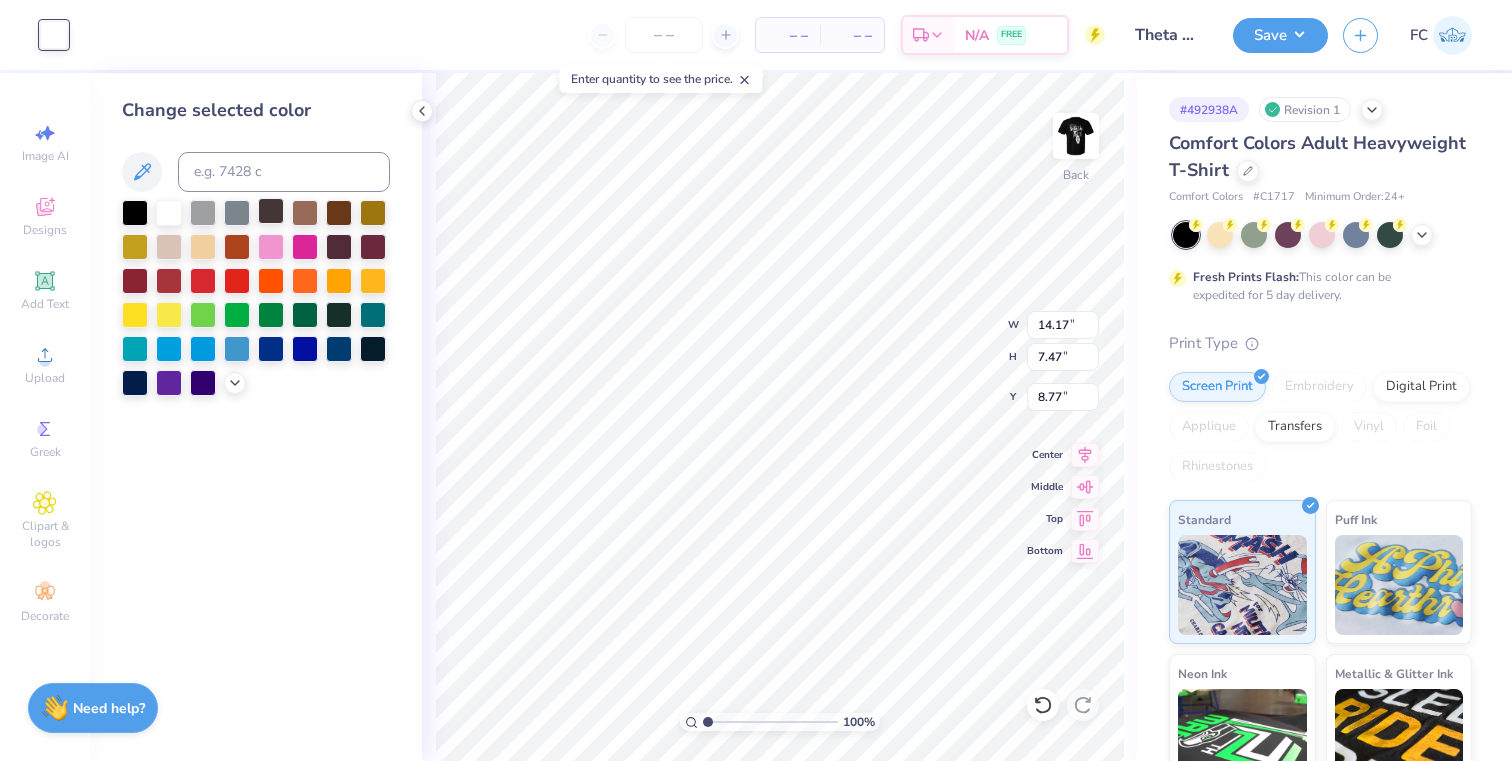 type on "5.29" 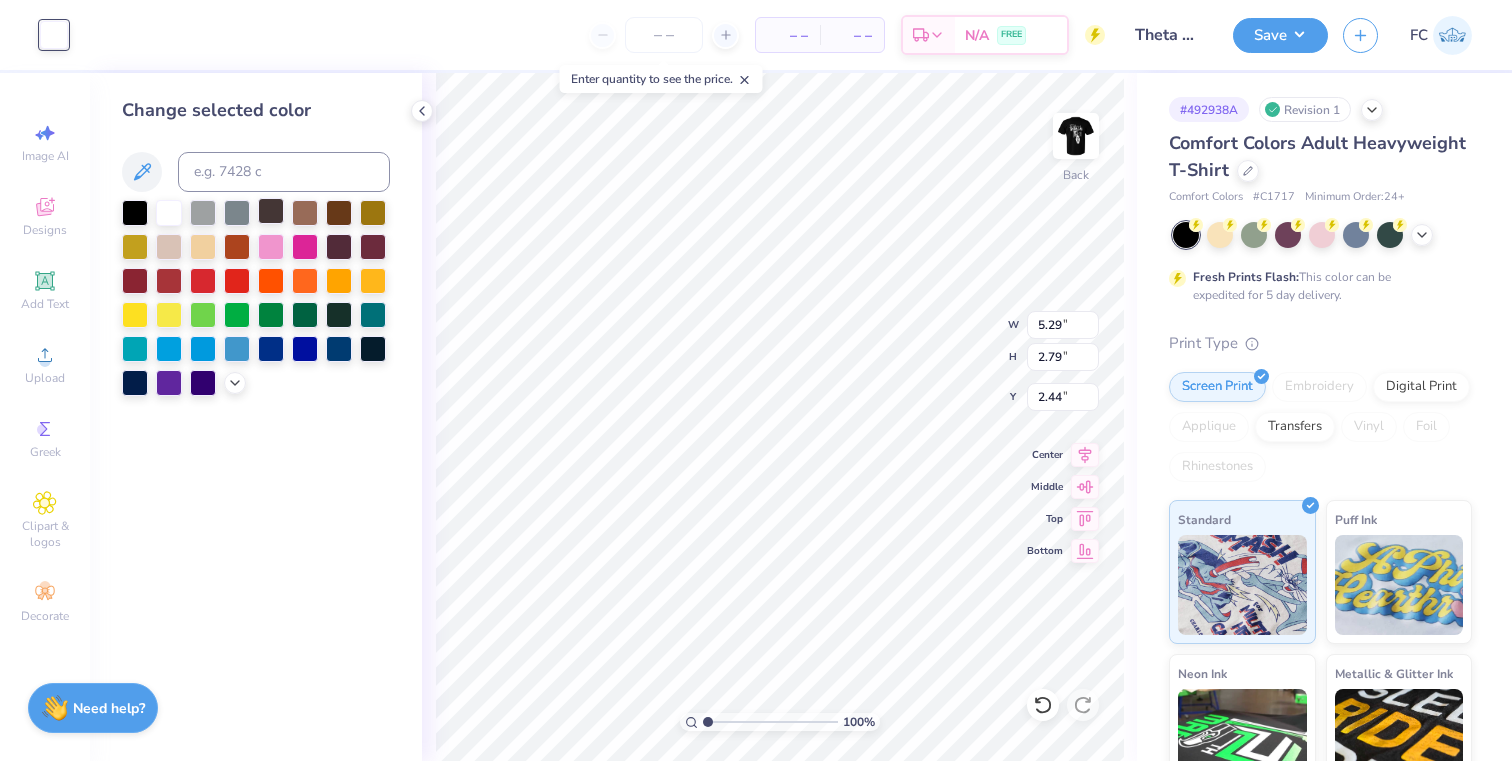 type on "2.39" 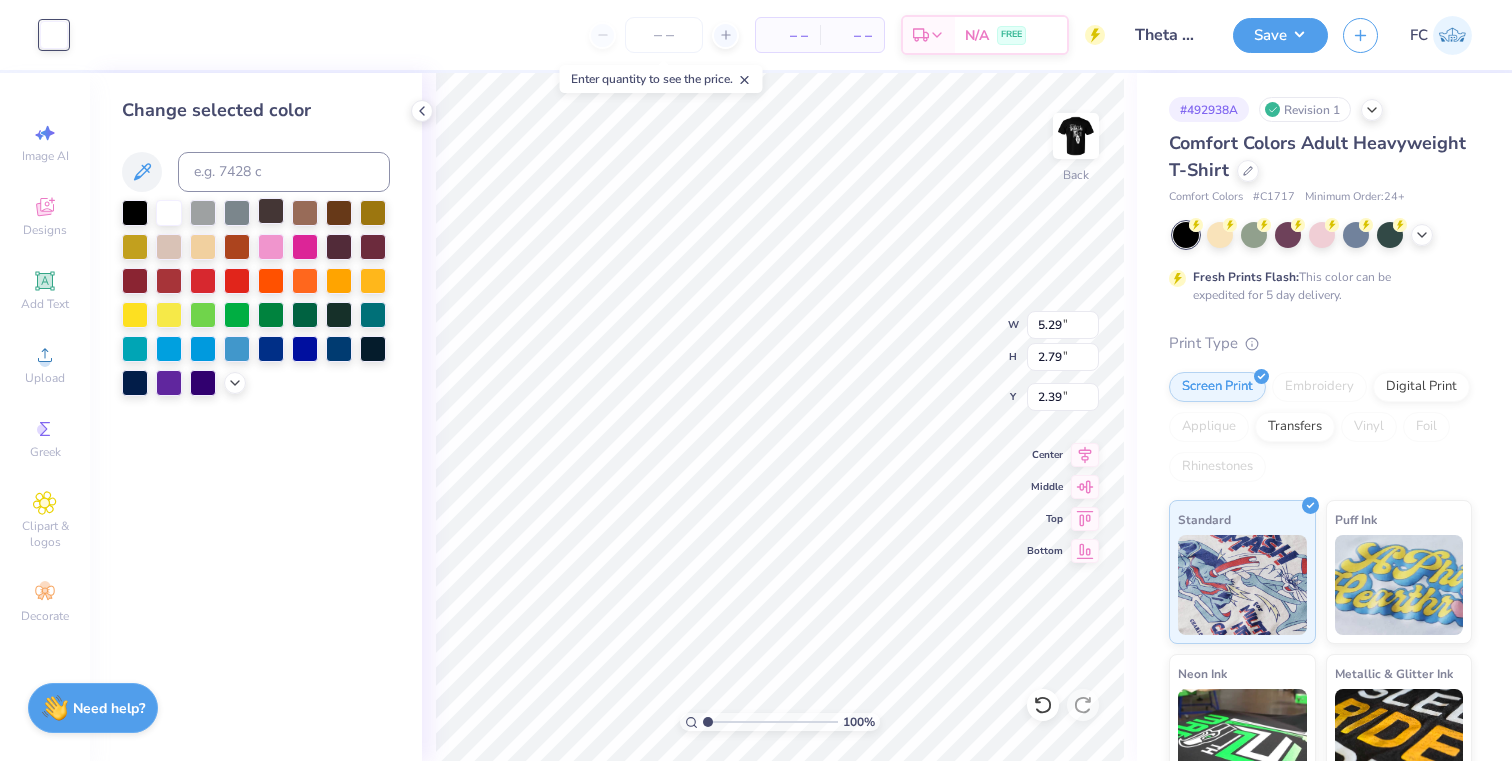 type on "5.04" 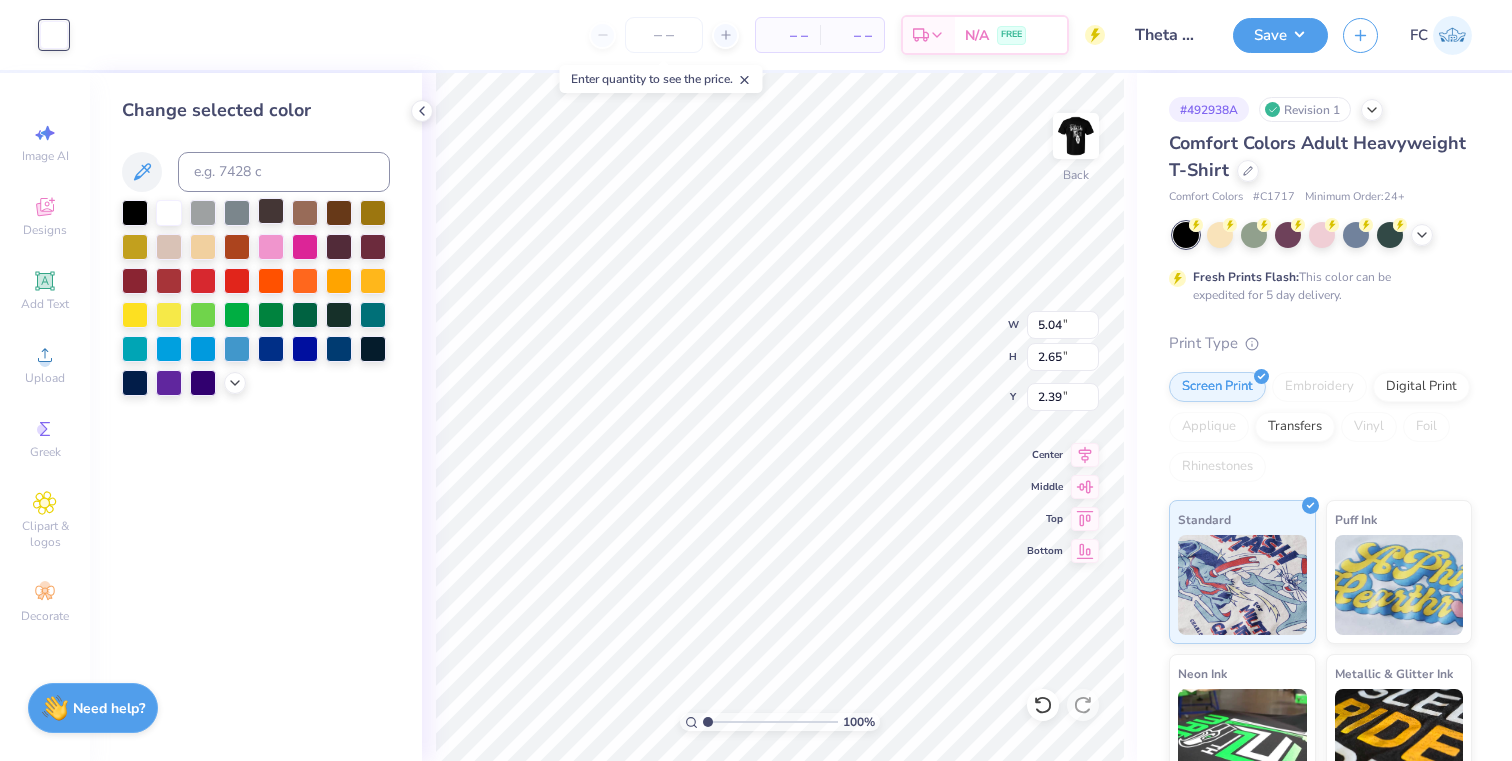 type on "2.29" 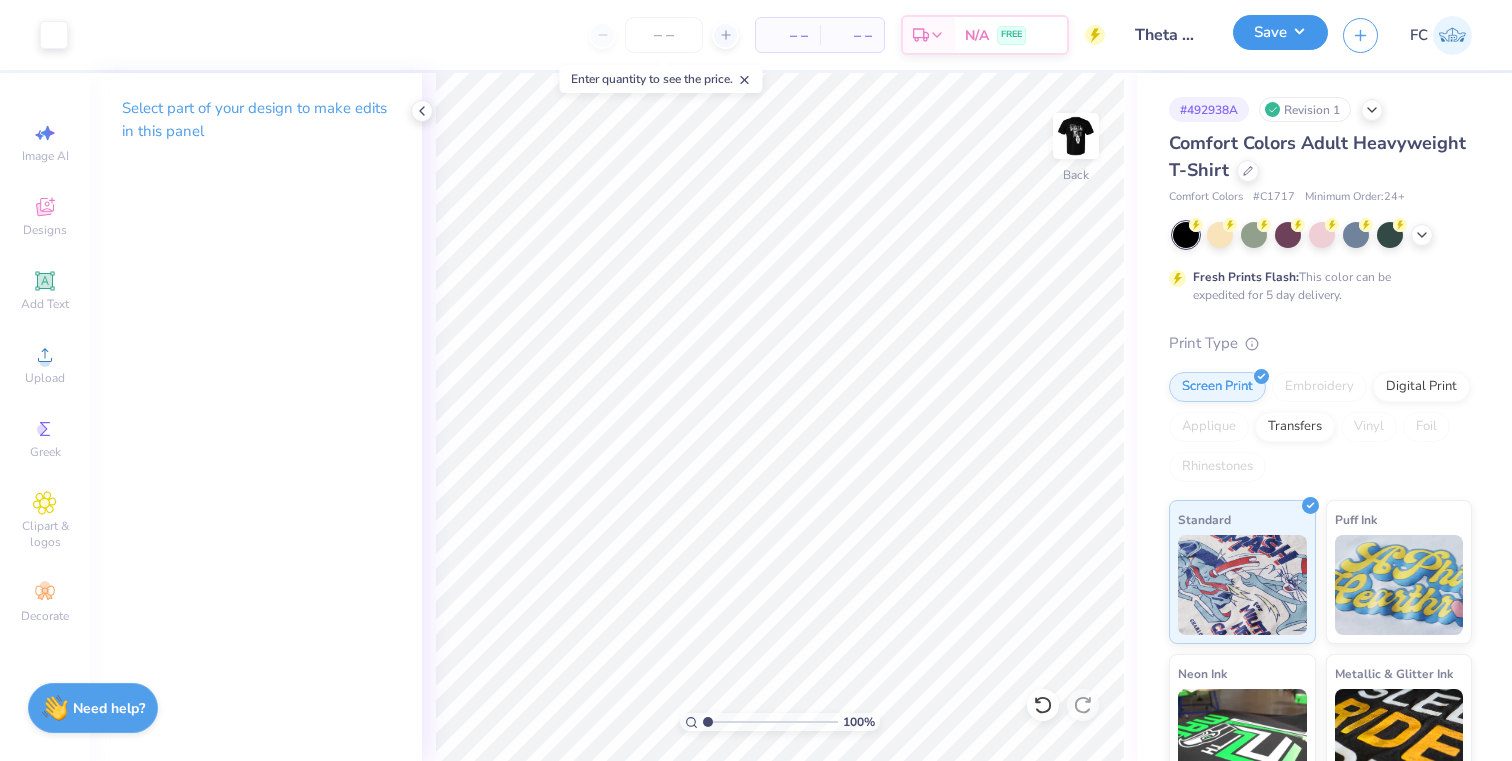 click on "Save" at bounding box center [1280, 32] 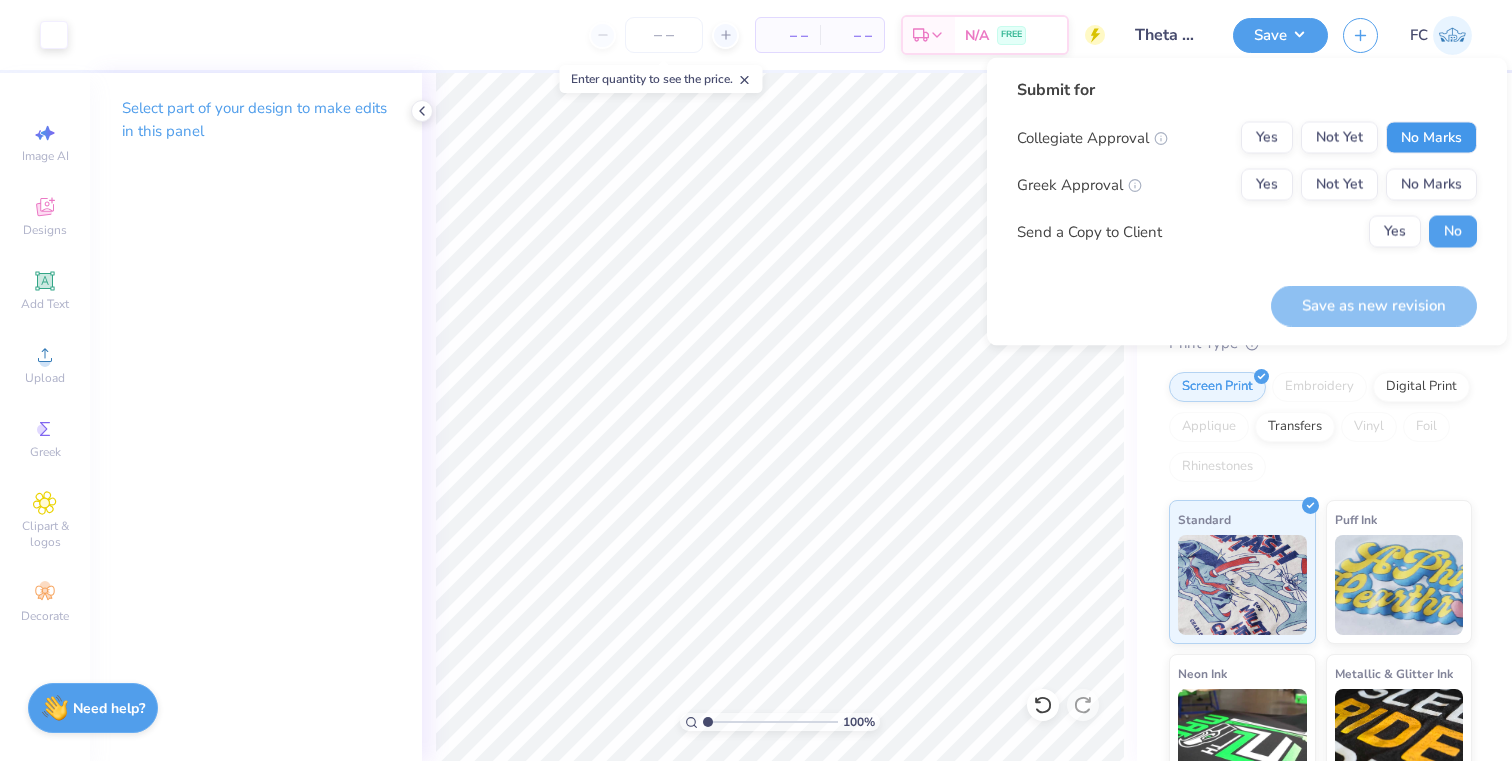 click on "No Marks" at bounding box center (1431, 138) 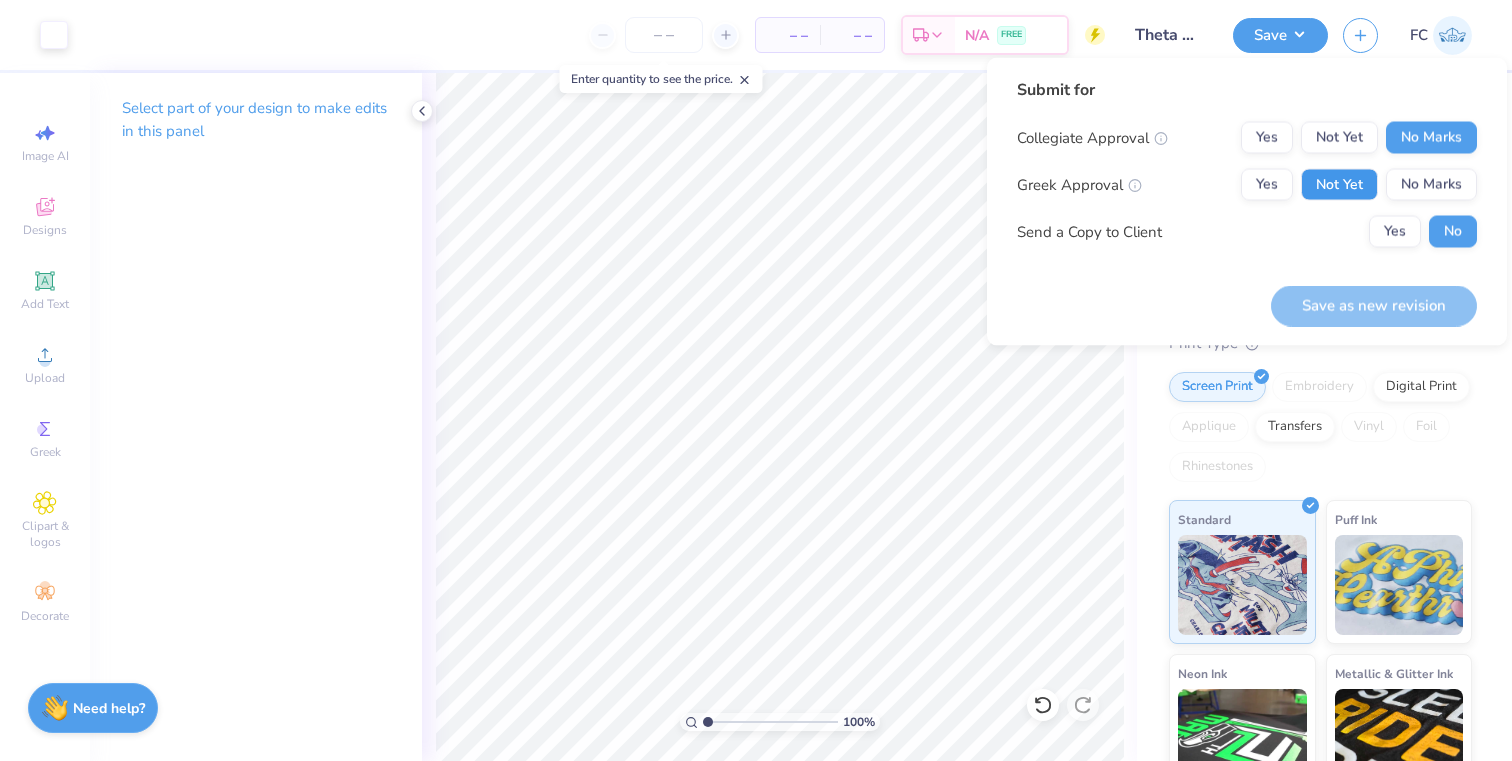 click on "Not Yet" at bounding box center (1339, 185) 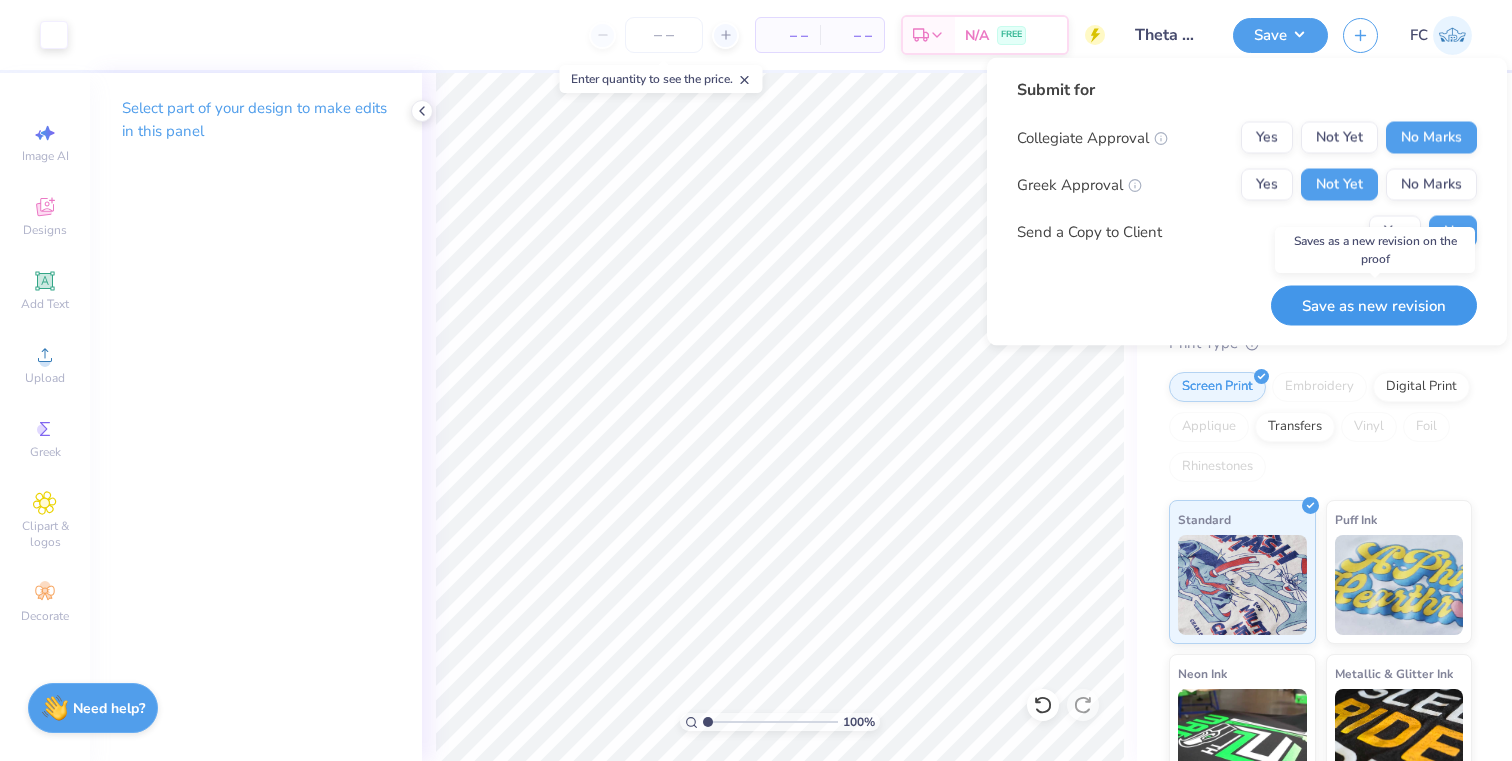 click on "Save as new revision" at bounding box center [1374, 305] 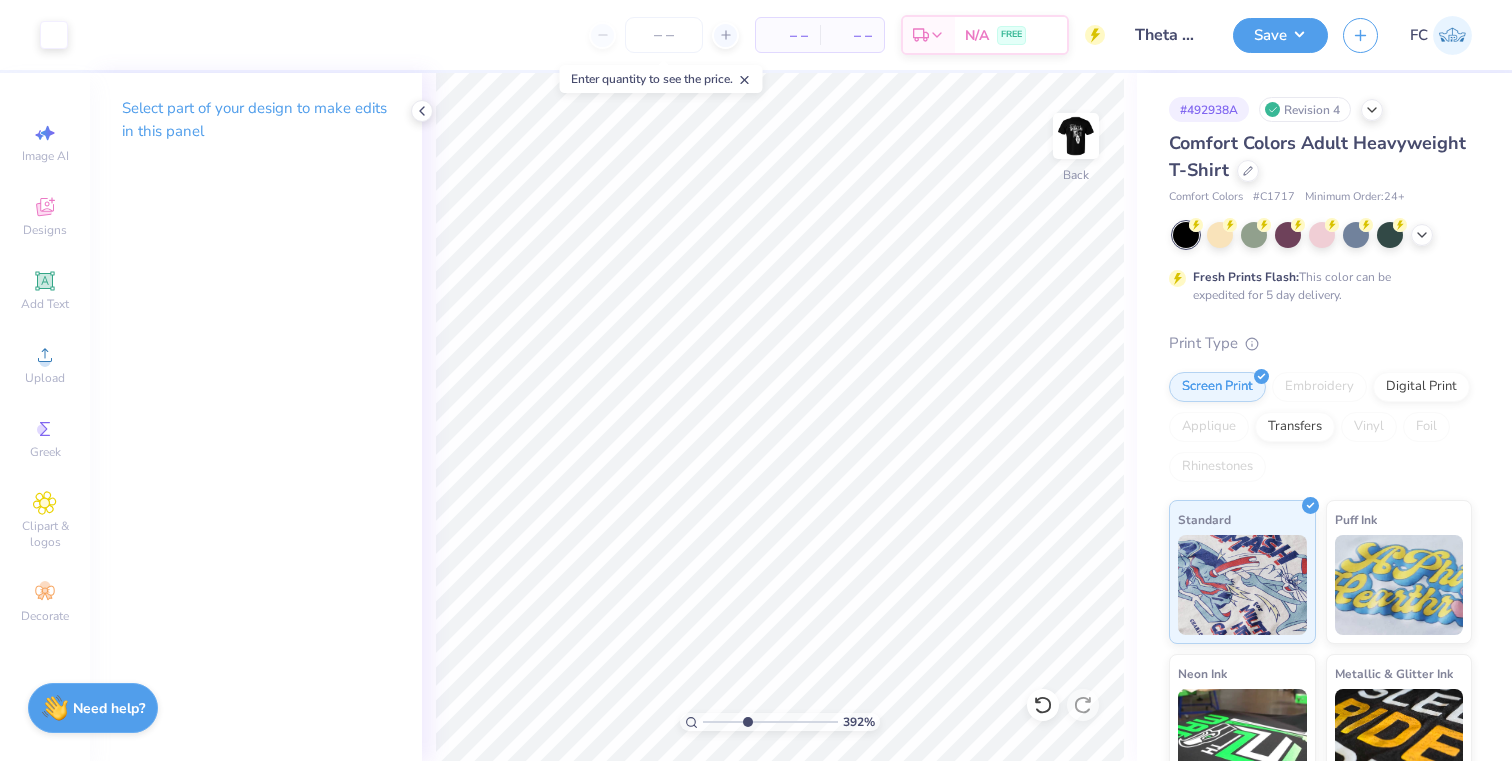 drag, startPoint x: 712, startPoint y: 716, endPoint x: 746, endPoint y: 709, distance: 34.713108 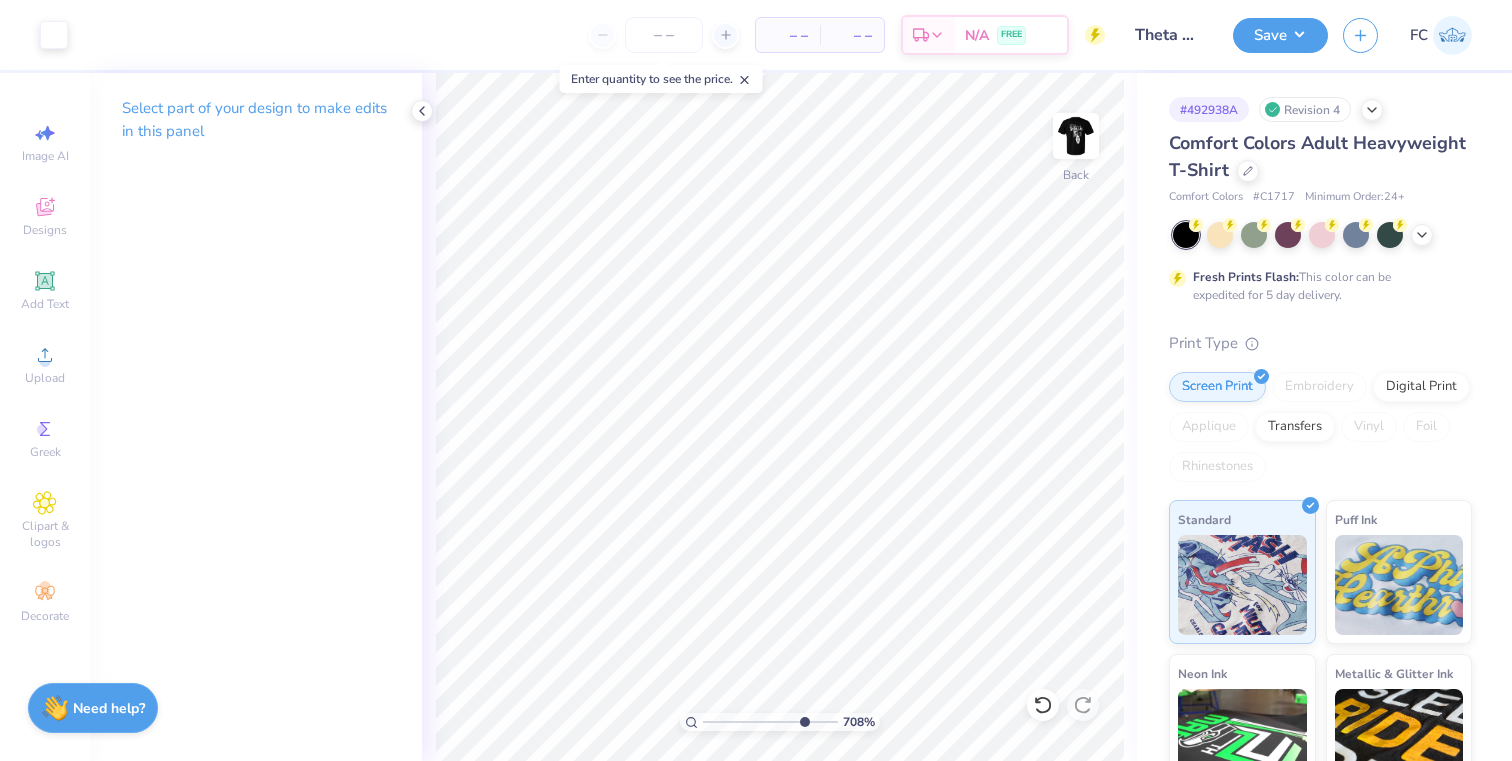 drag, startPoint x: 744, startPoint y: 723, endPoint x: 799, endPoint y: 720, distance: 55.081757 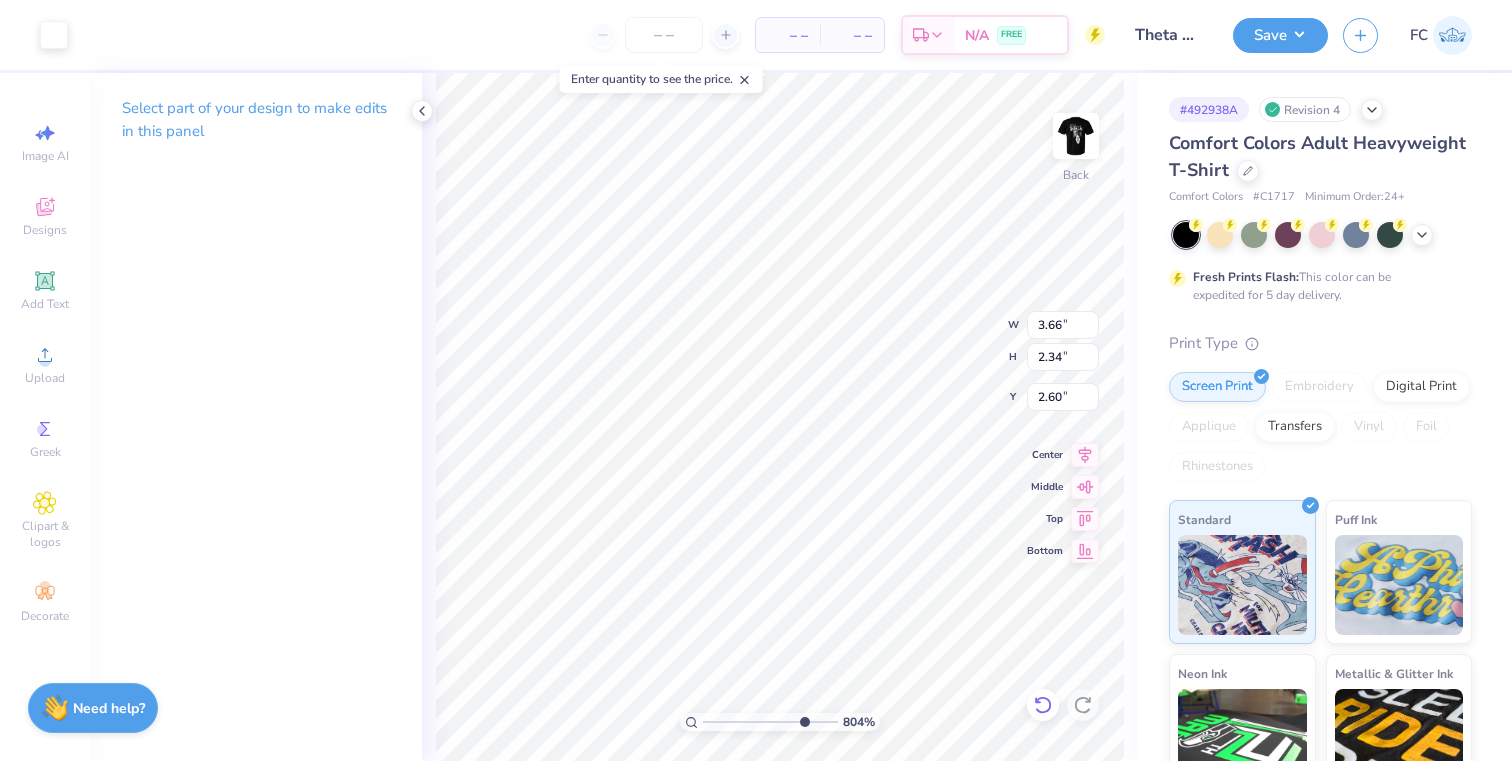 click 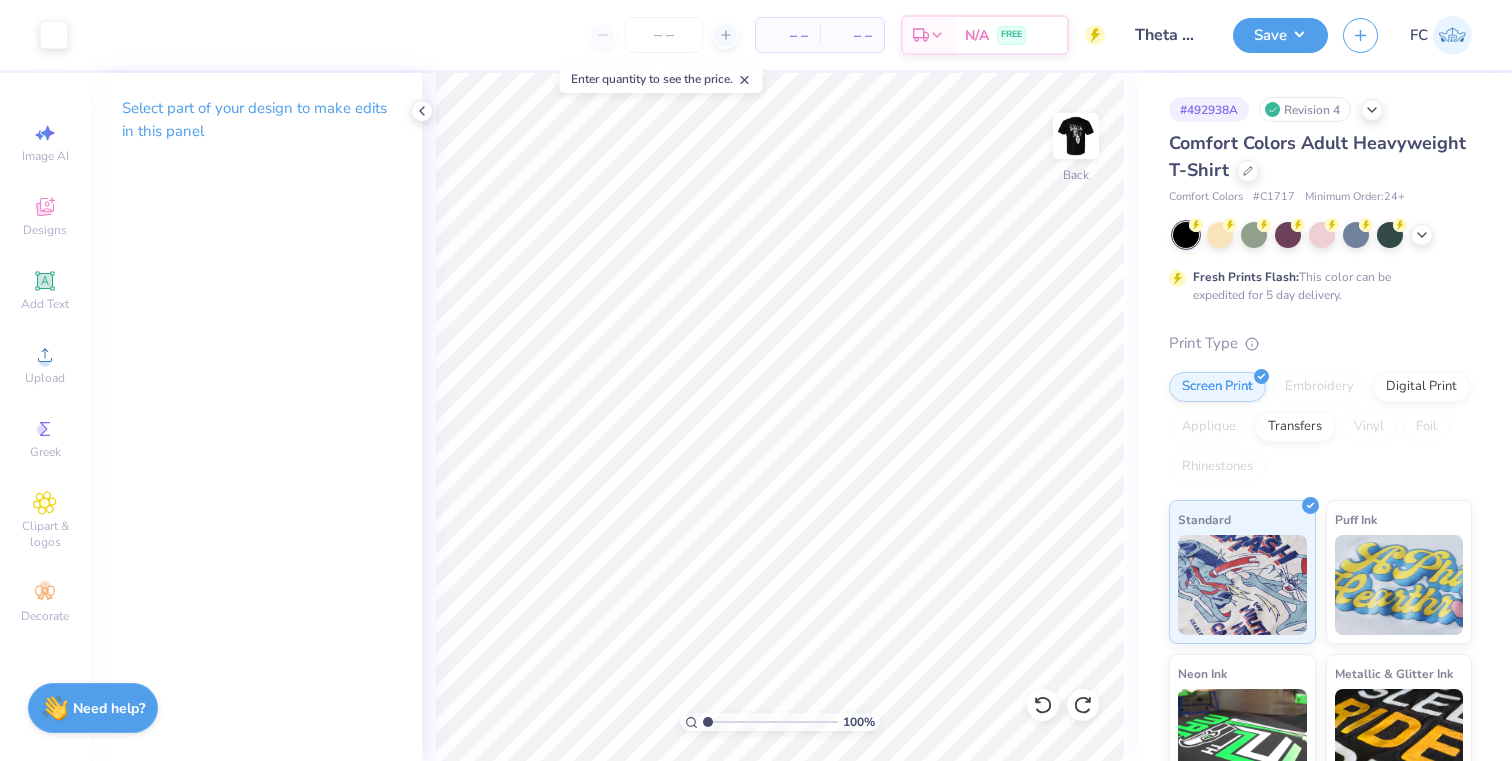 drag, startPoint x: 803, startPoint y: 721, endPoint x: 683, endPoint y: 732, distance: 120.50311 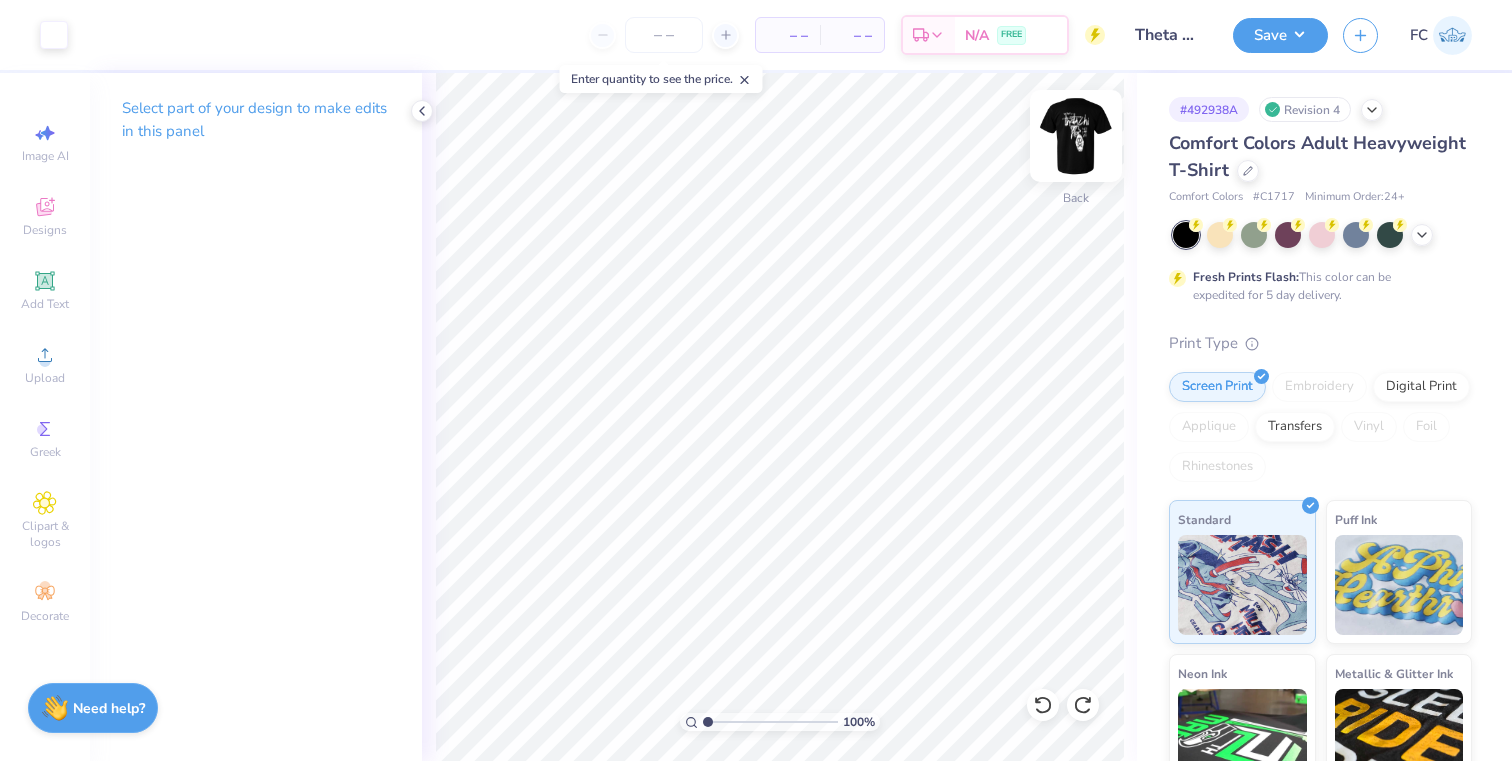 click at bounding box center [1076, 136] 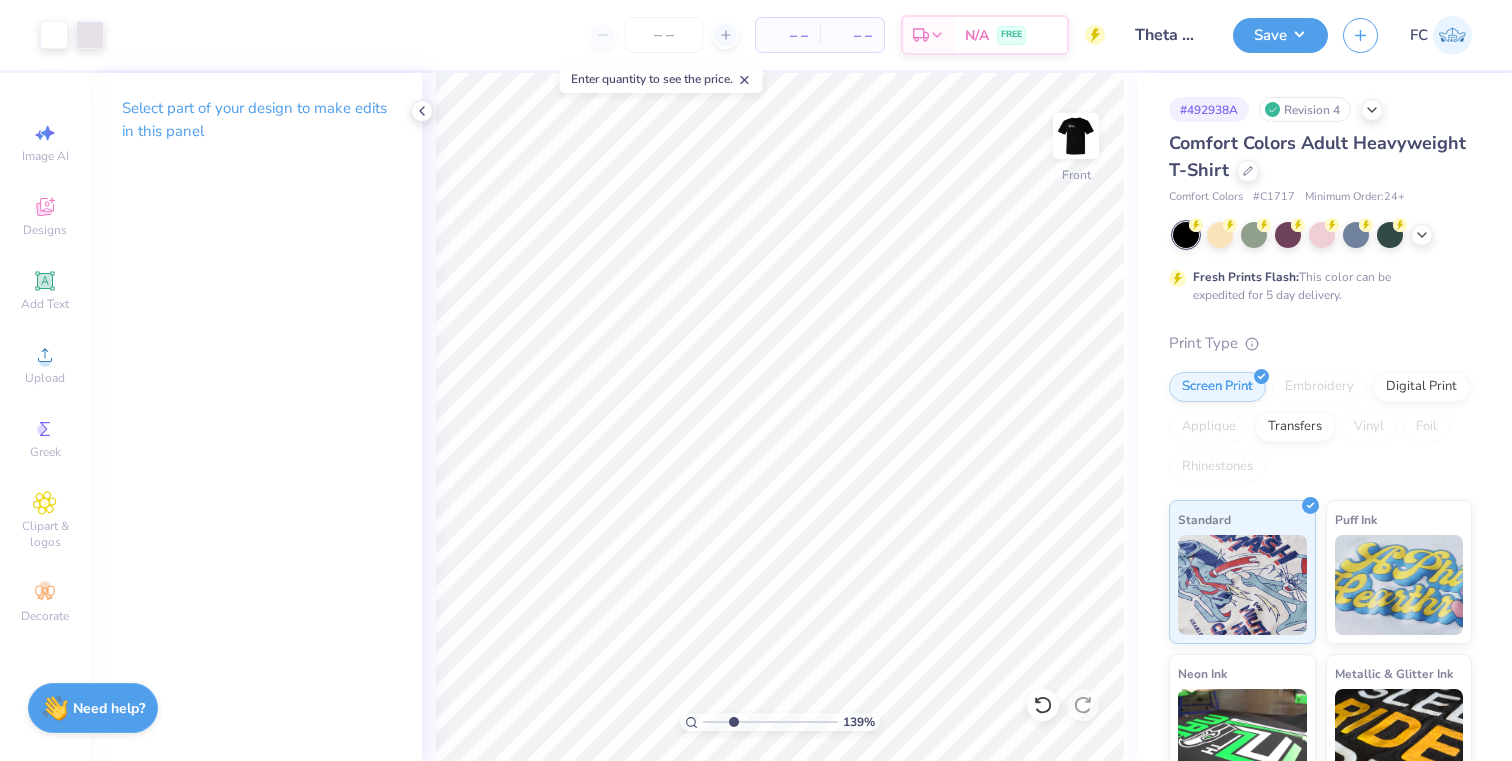 drag, startPoint x: 707, startPoint y: 723, endPoint x: 736, endPoint y: 715, distance: 30.083218 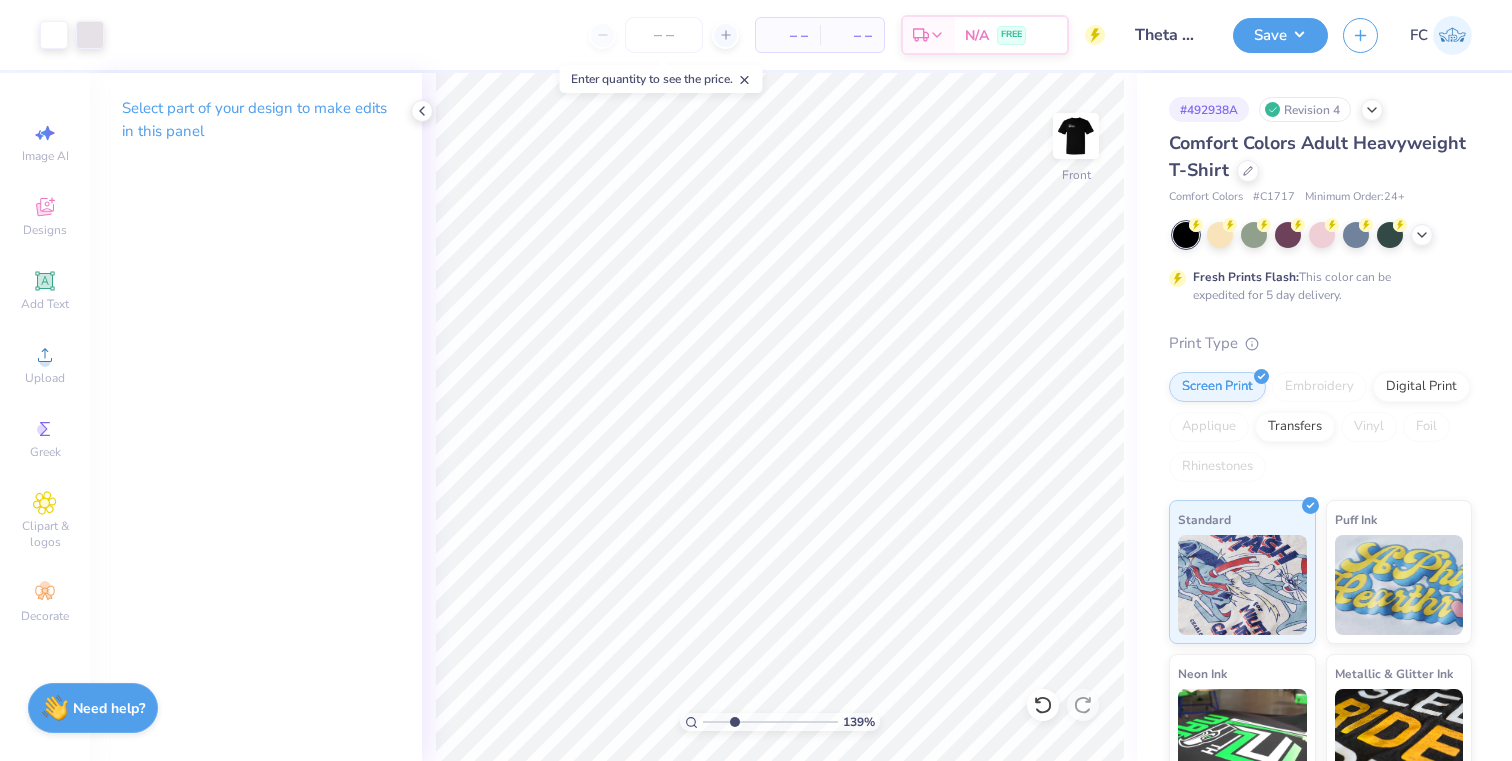 click at bounding box center [770, 722] 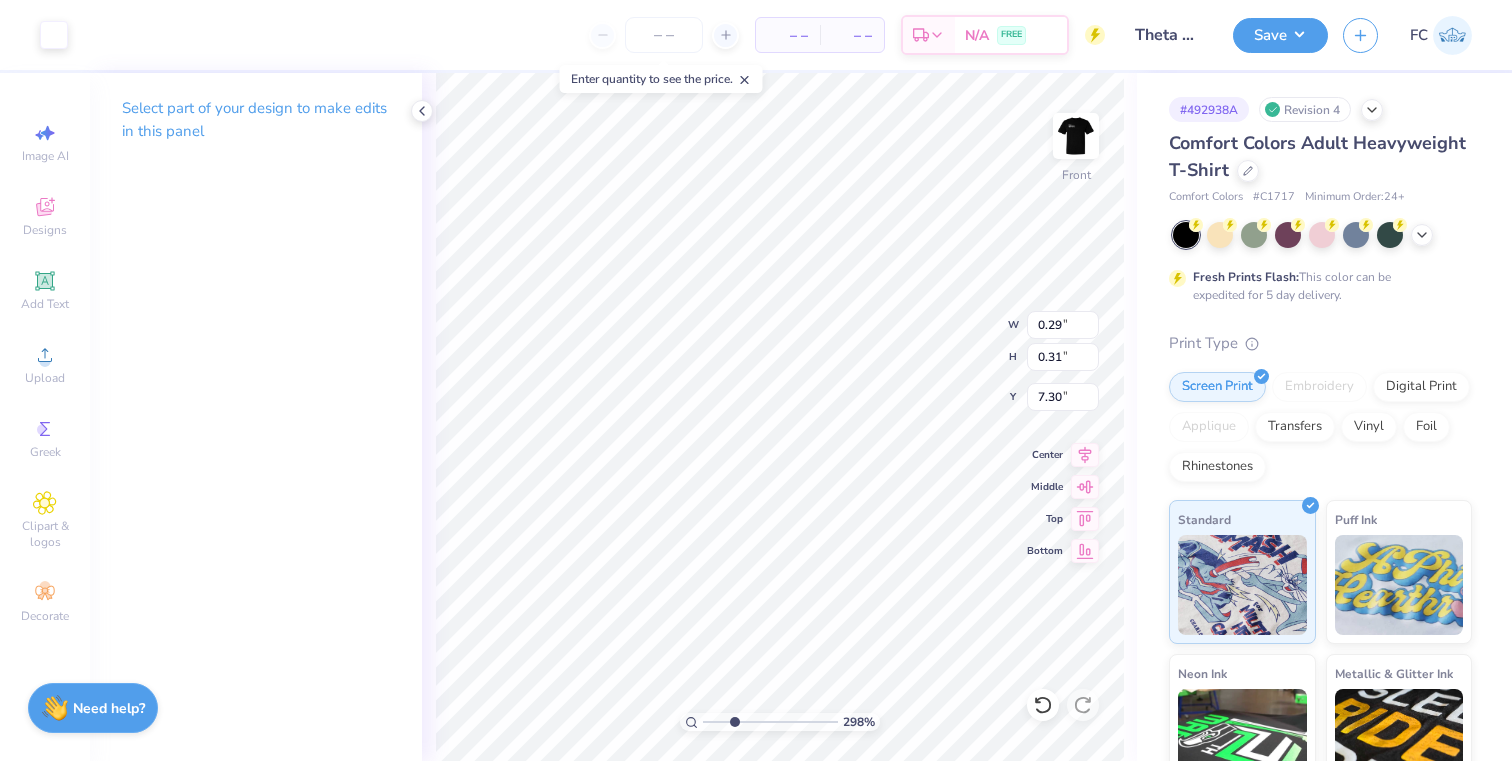 type on "0.29" 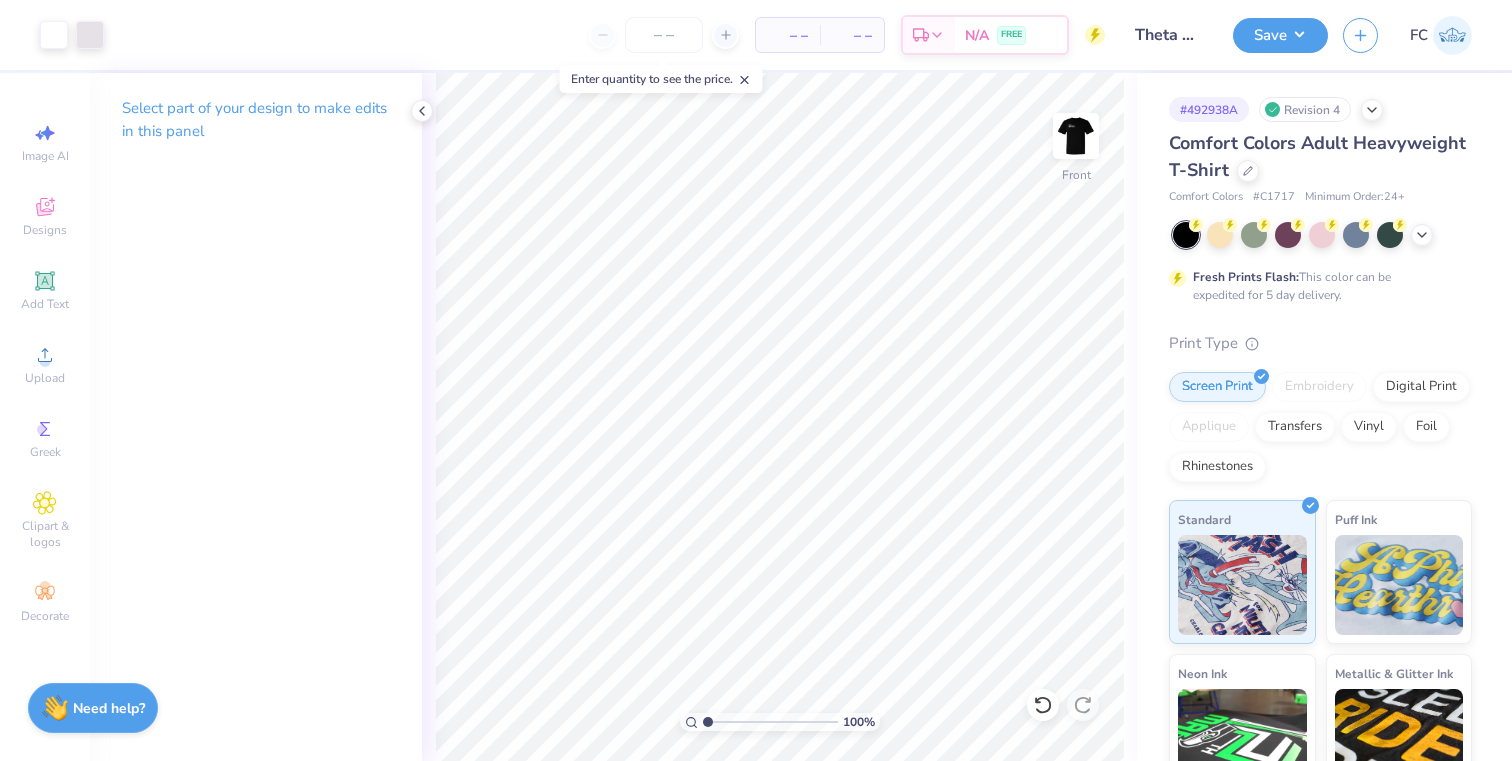 drag, startPoint x: 733, startPoint y: 722, endPoint x: 686, endPoint y: 720, distance: 47.042534 